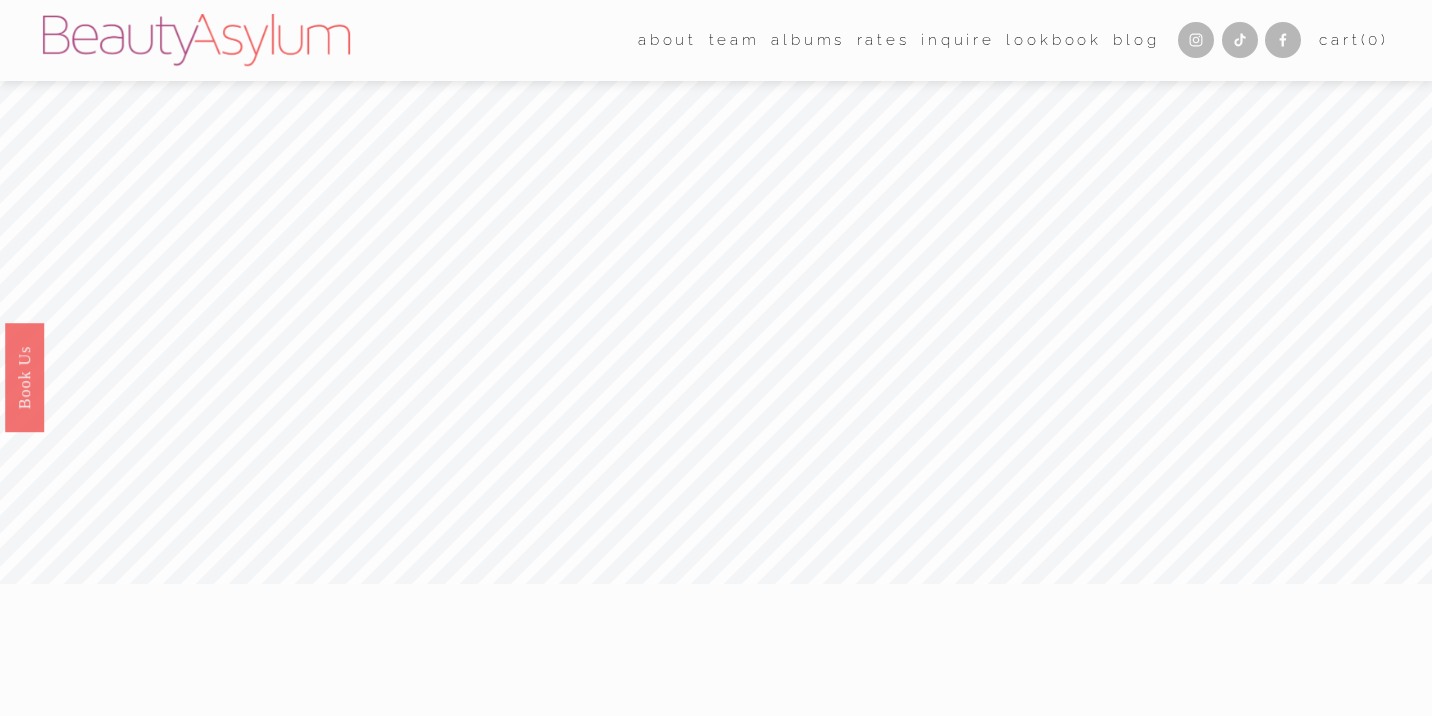 scroll, scrollTop: 91, scrollLeft: 0, axis: vertical 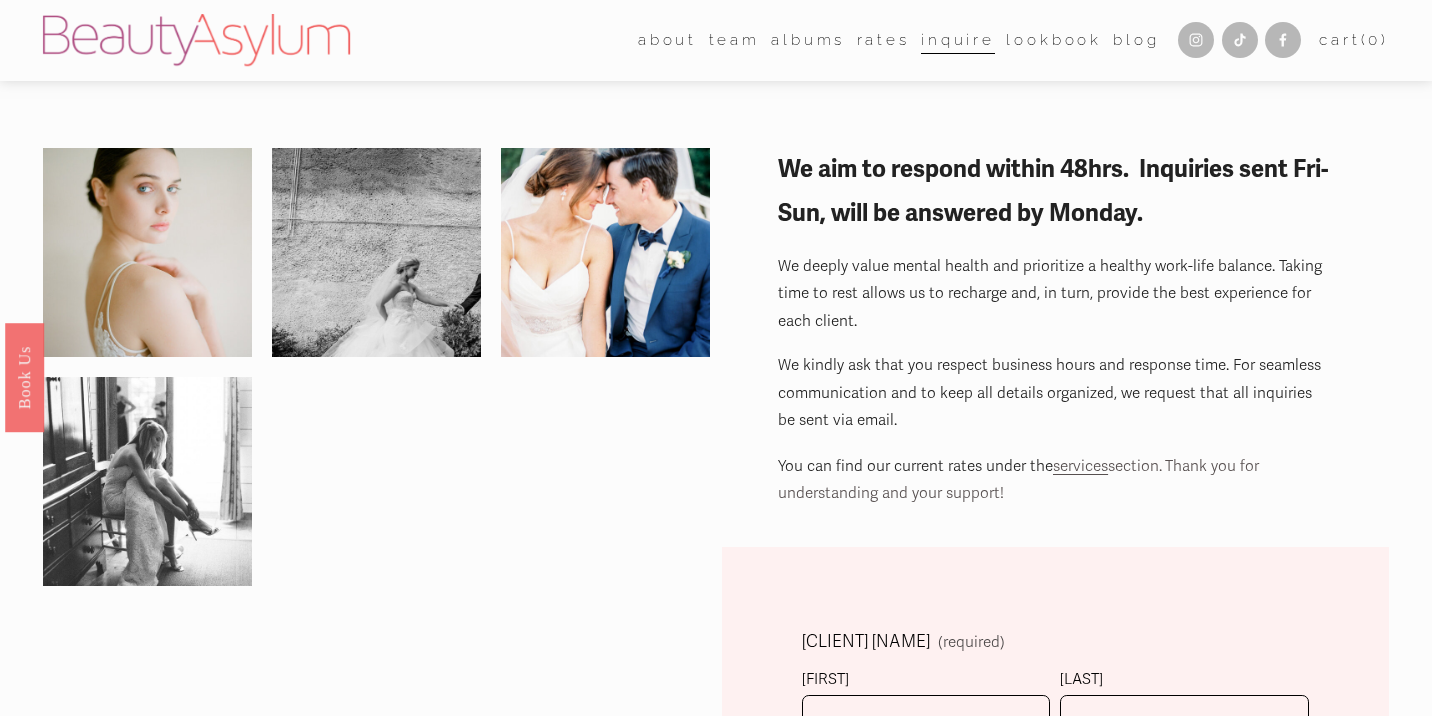 click on "Rates" at bounding box center (883, 40) 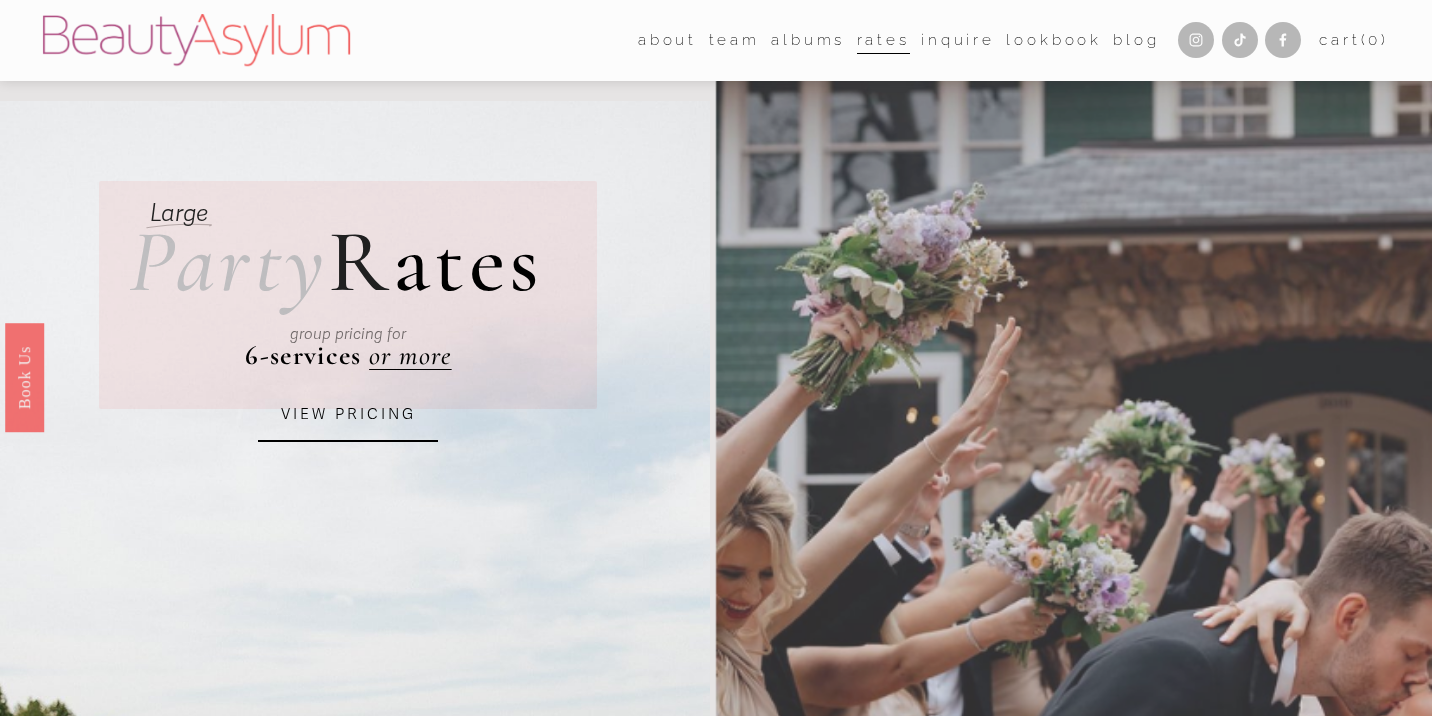 scroll, scrollTop: 28, scrollLeft: 0, axis: vertical 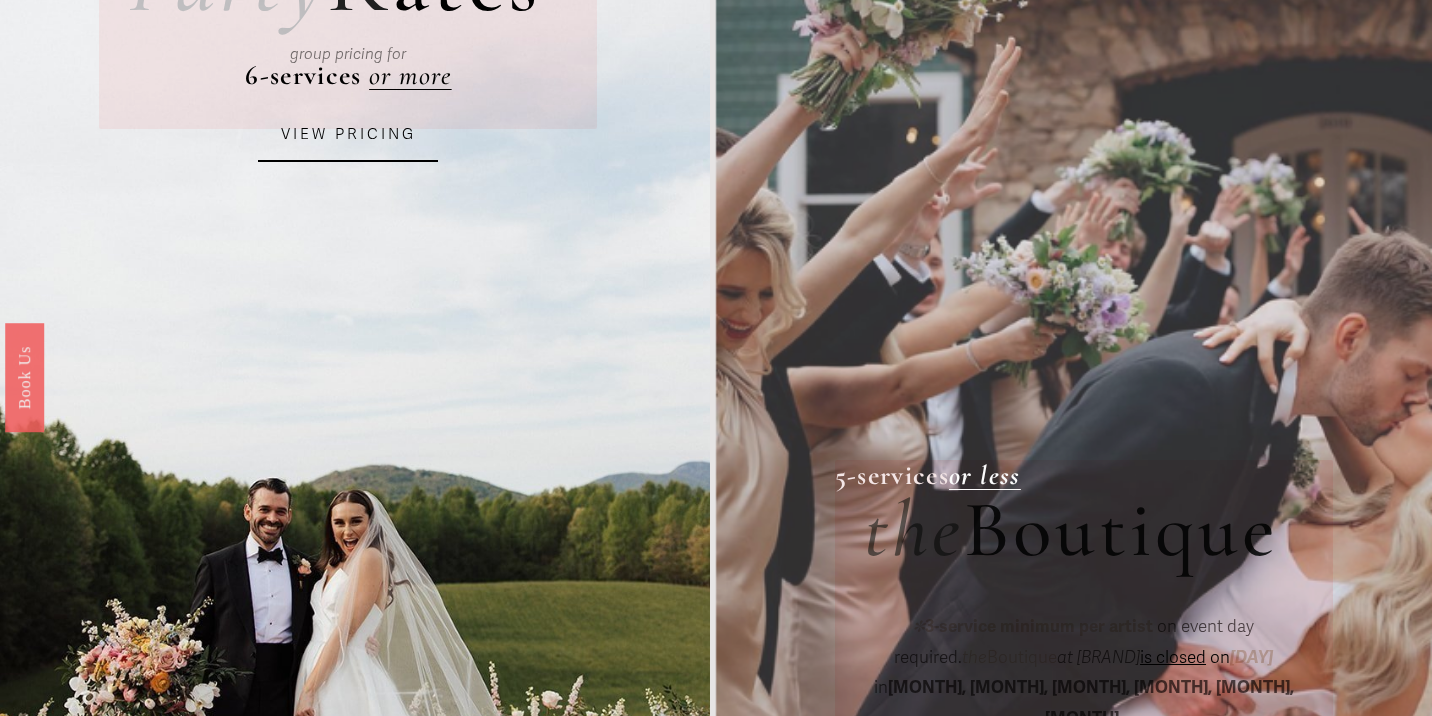 click on "VIEW PRICING" at bounding box center (348, 135) 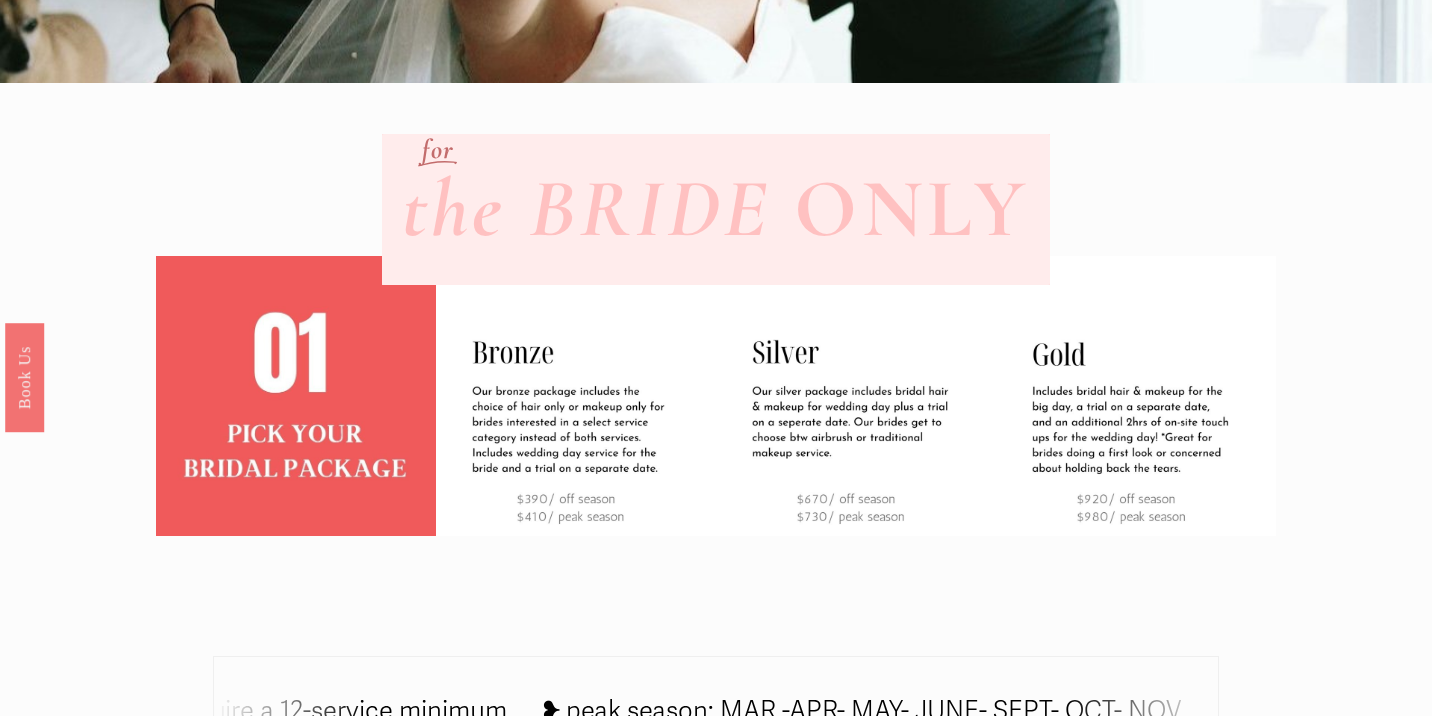 scroll, scrollTop: 526, scrollLeft: 0, axis: vertical 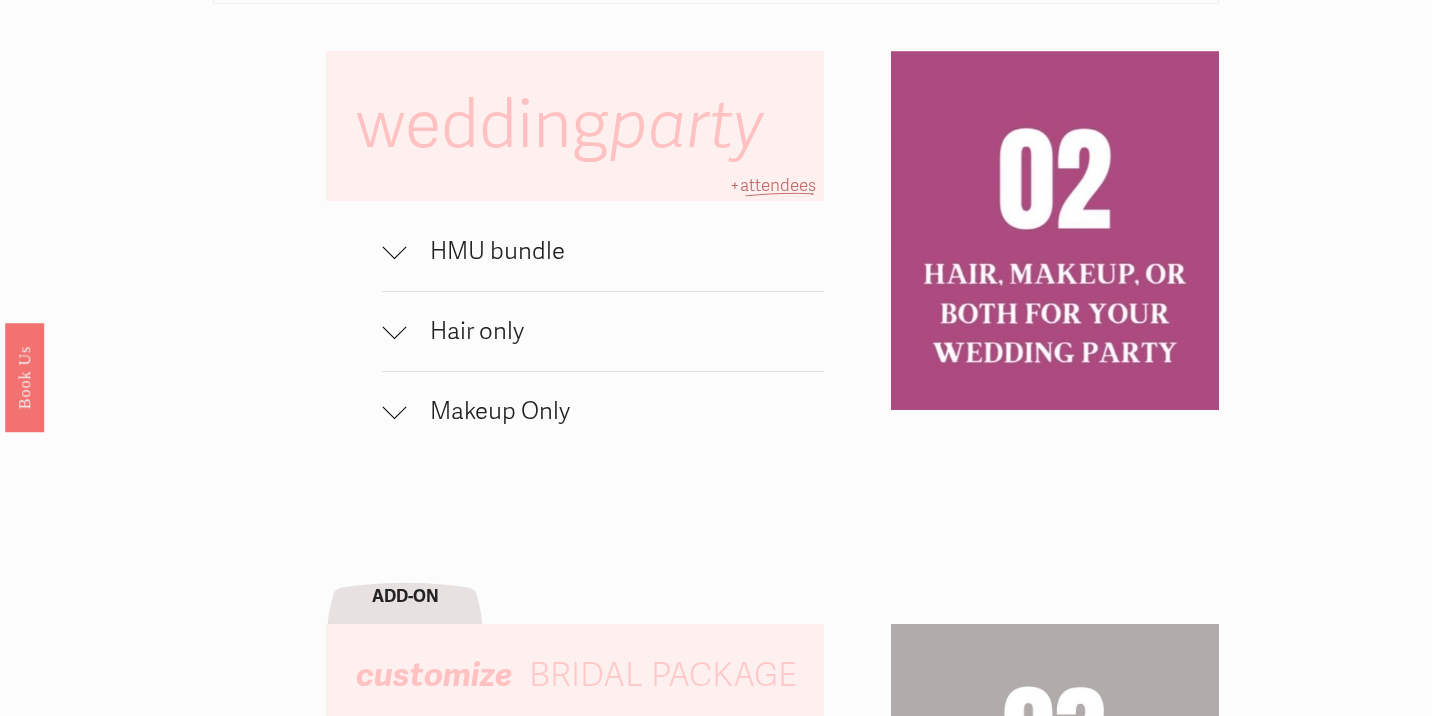 click on "Hair only" at bounding box center (614, 331) 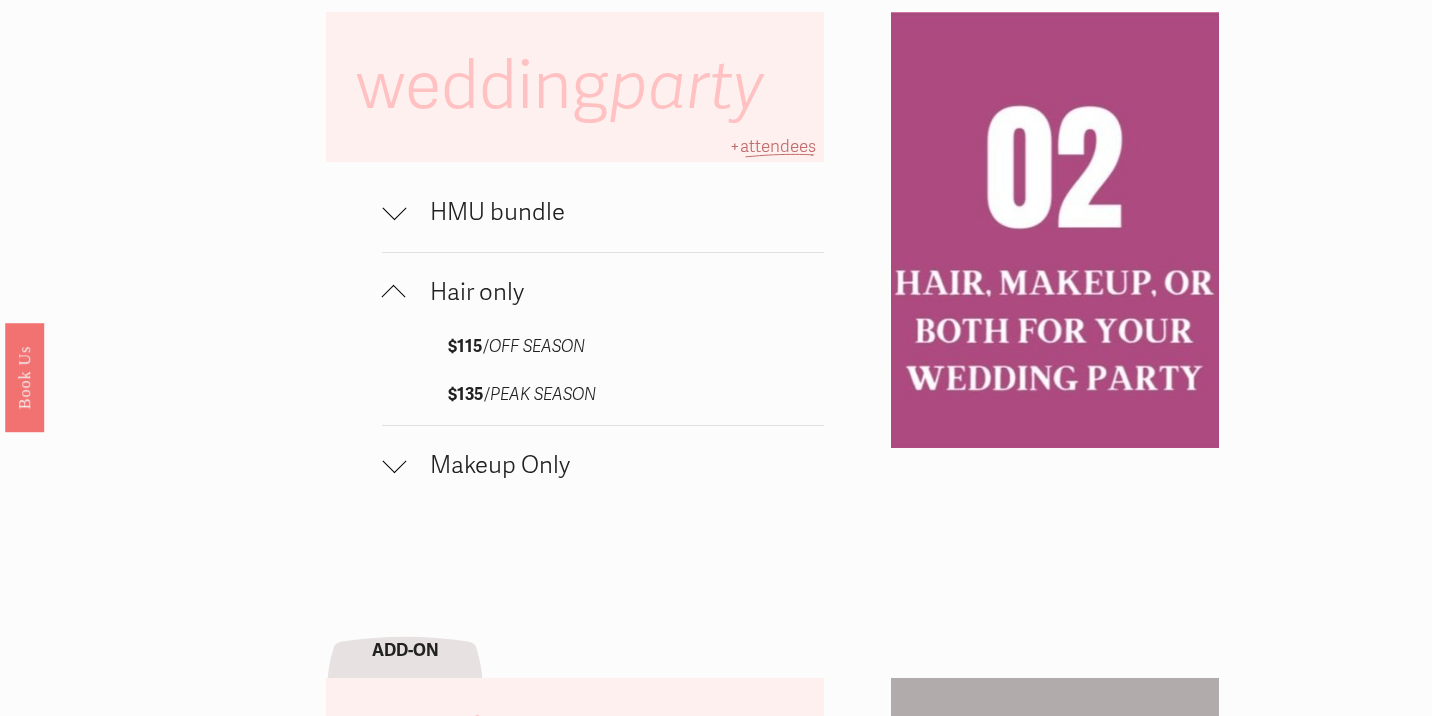 scroll, scrollTop: 1325, scrollLeft: 0, axis: vertical 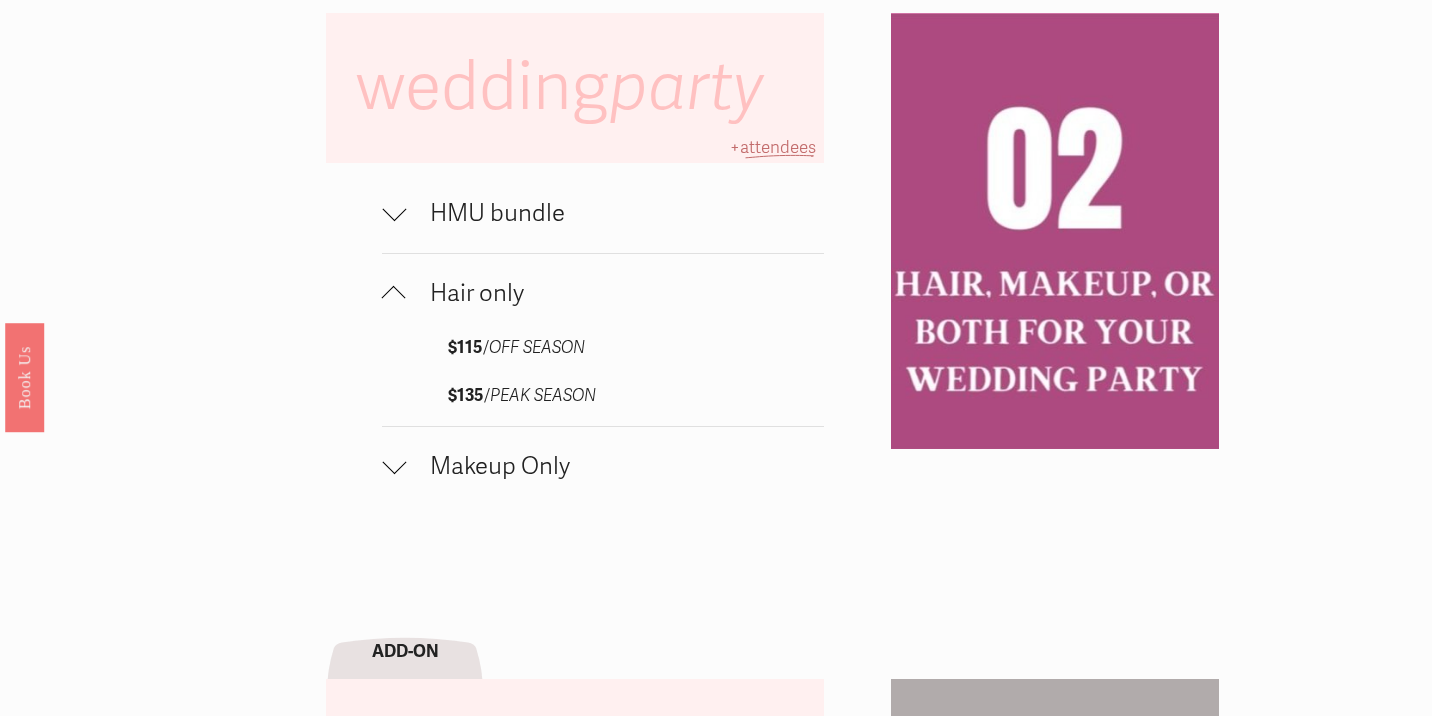 click on "HMU  bundle" at bounding box center [602, 213] 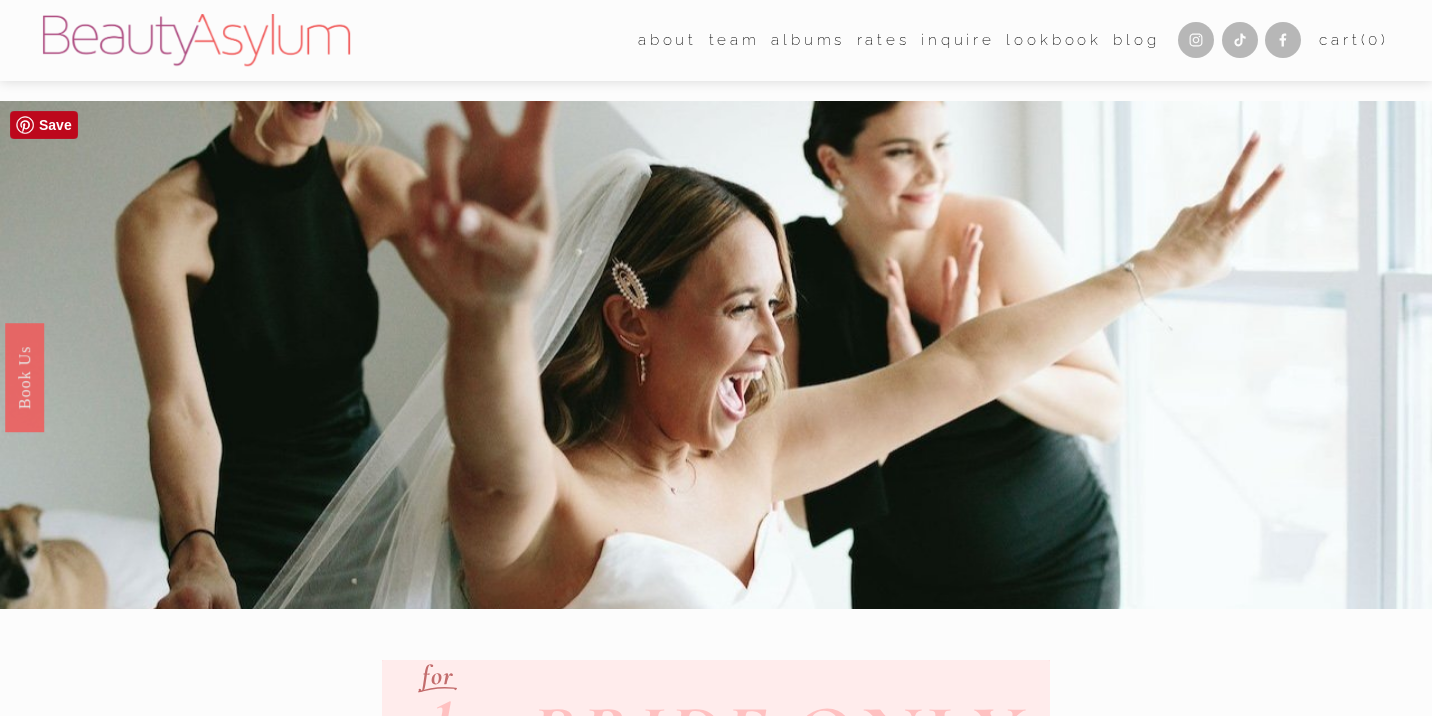 scroll, scrollTop: 0, scrollLeft: 0, axis: both 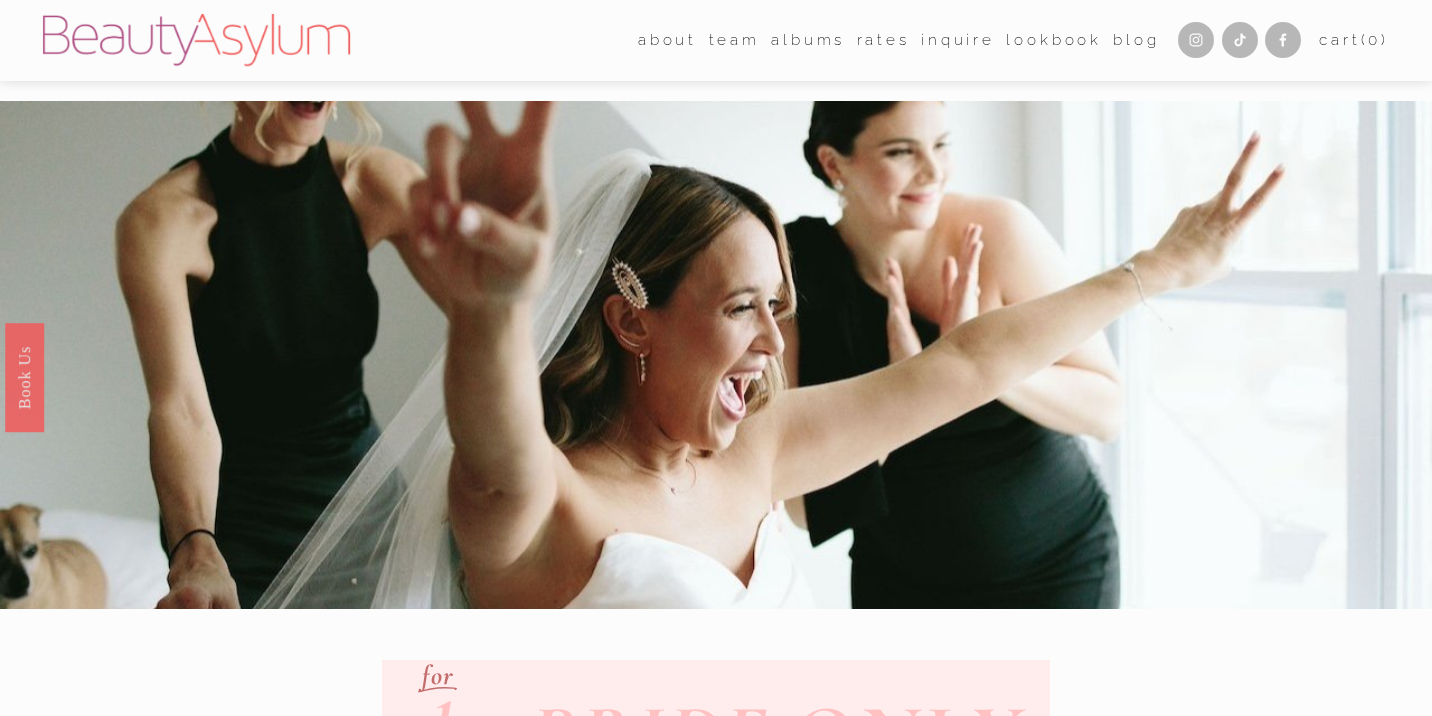 click on "Inquire" at bounding box center [958, 40] 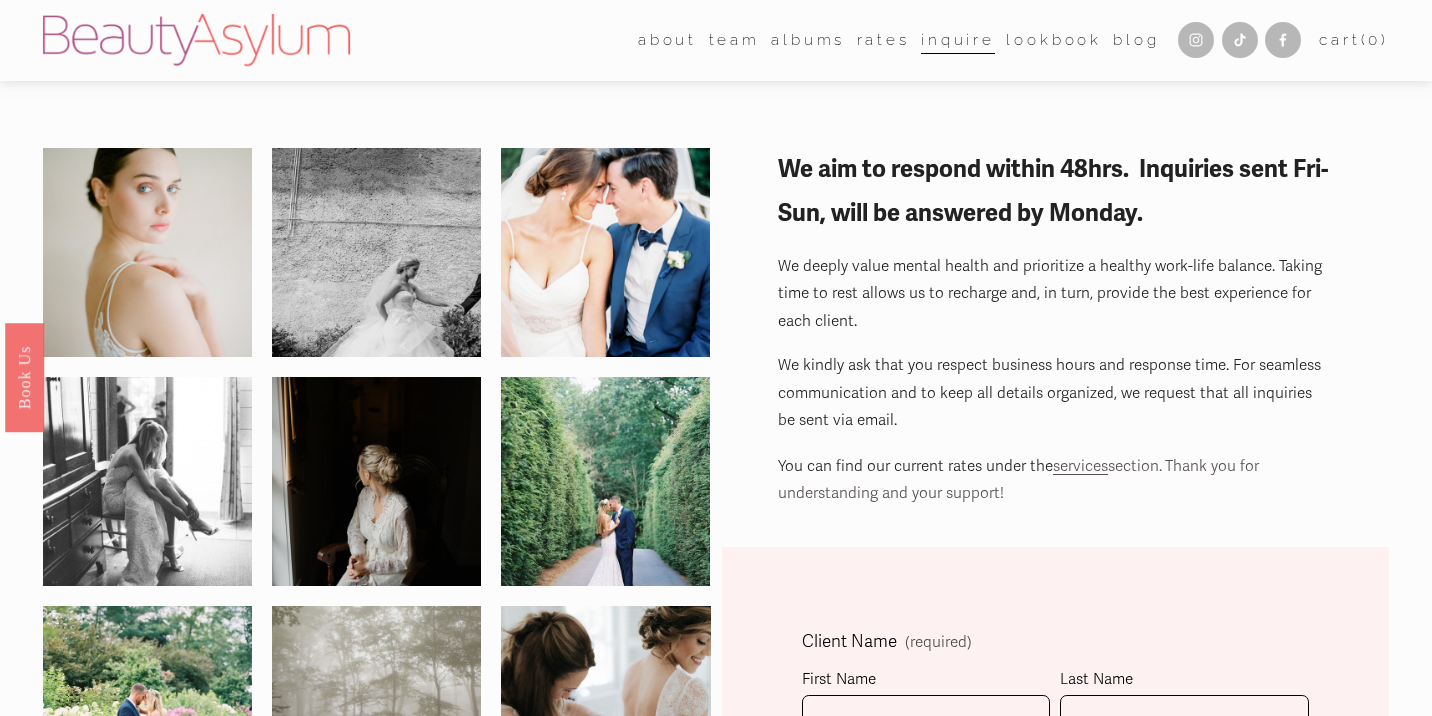 scroll, scrollTop: 426, scrollLeft: 0, axis: vertical 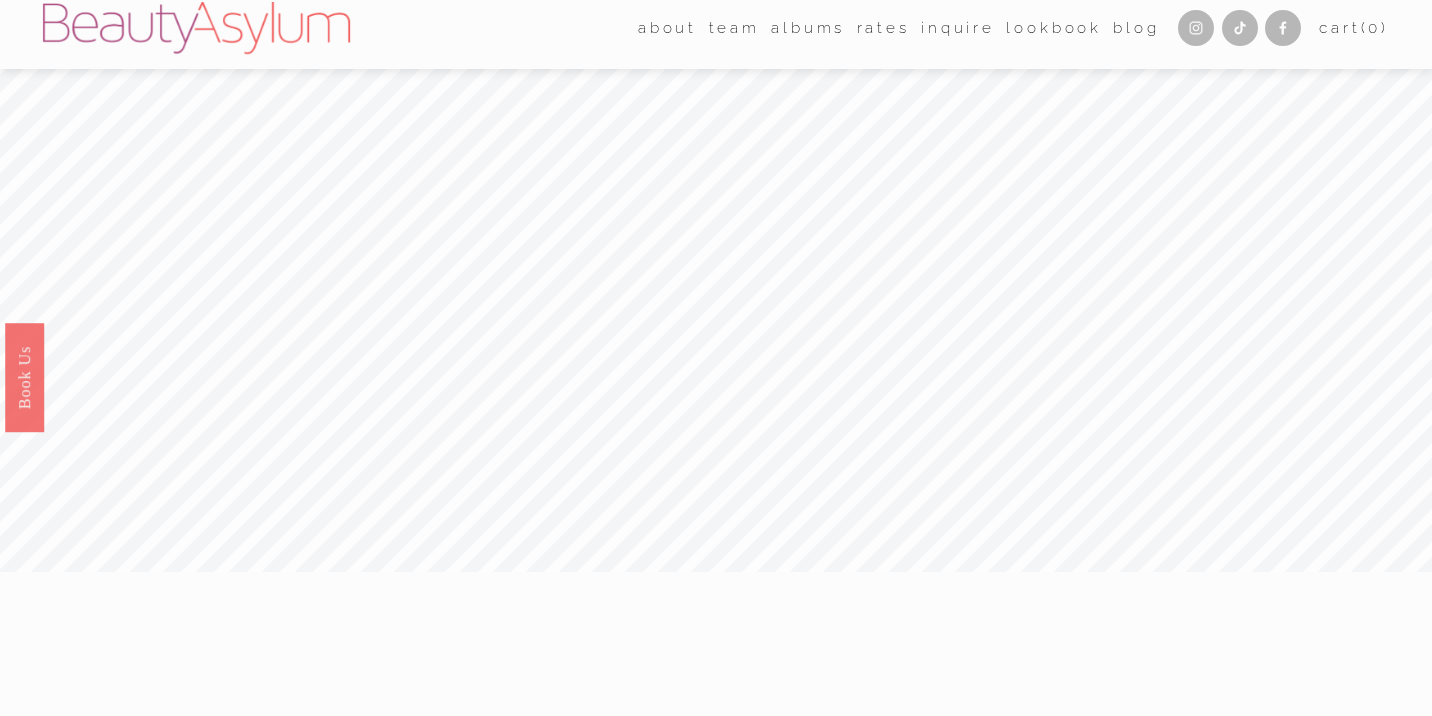 click on "Inquire" at bounding box center [958, 28] 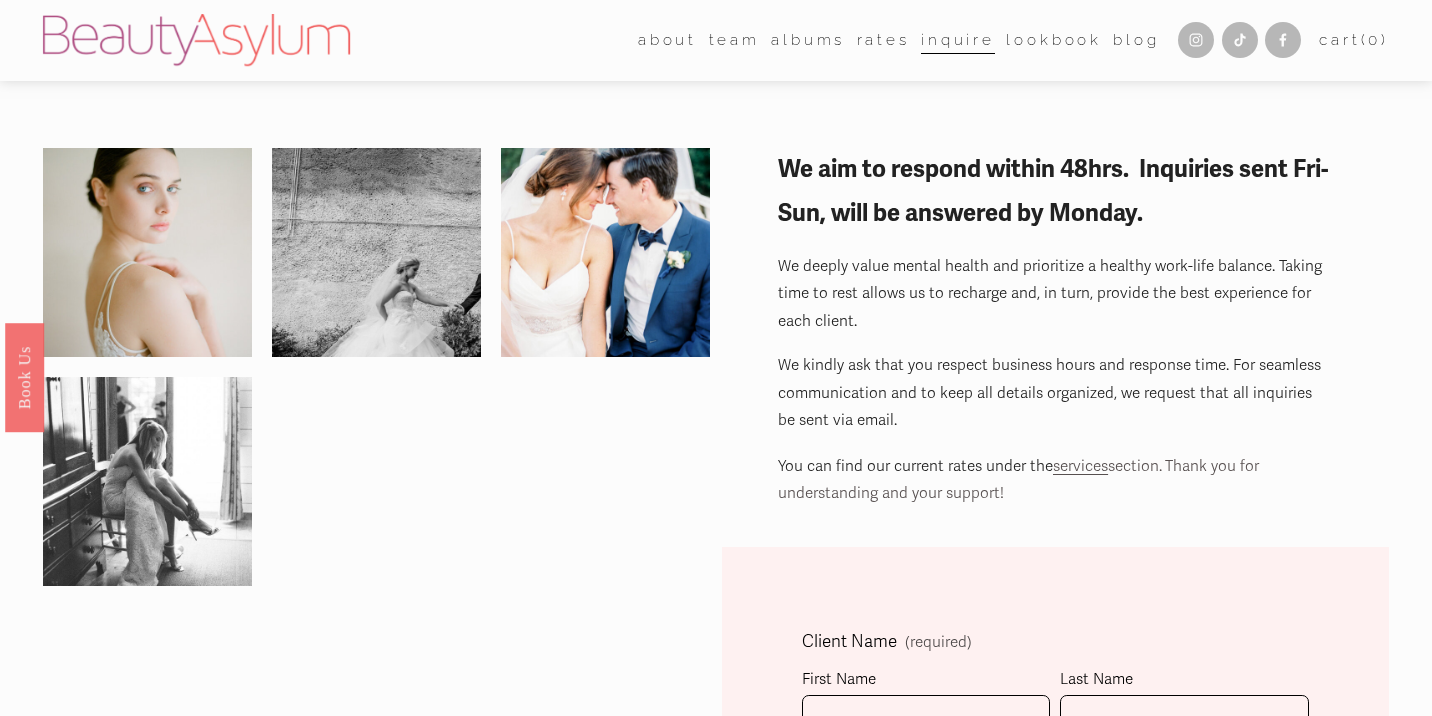 scroll, scrollTop: 57, scrollLeft: 0, axis: vertical 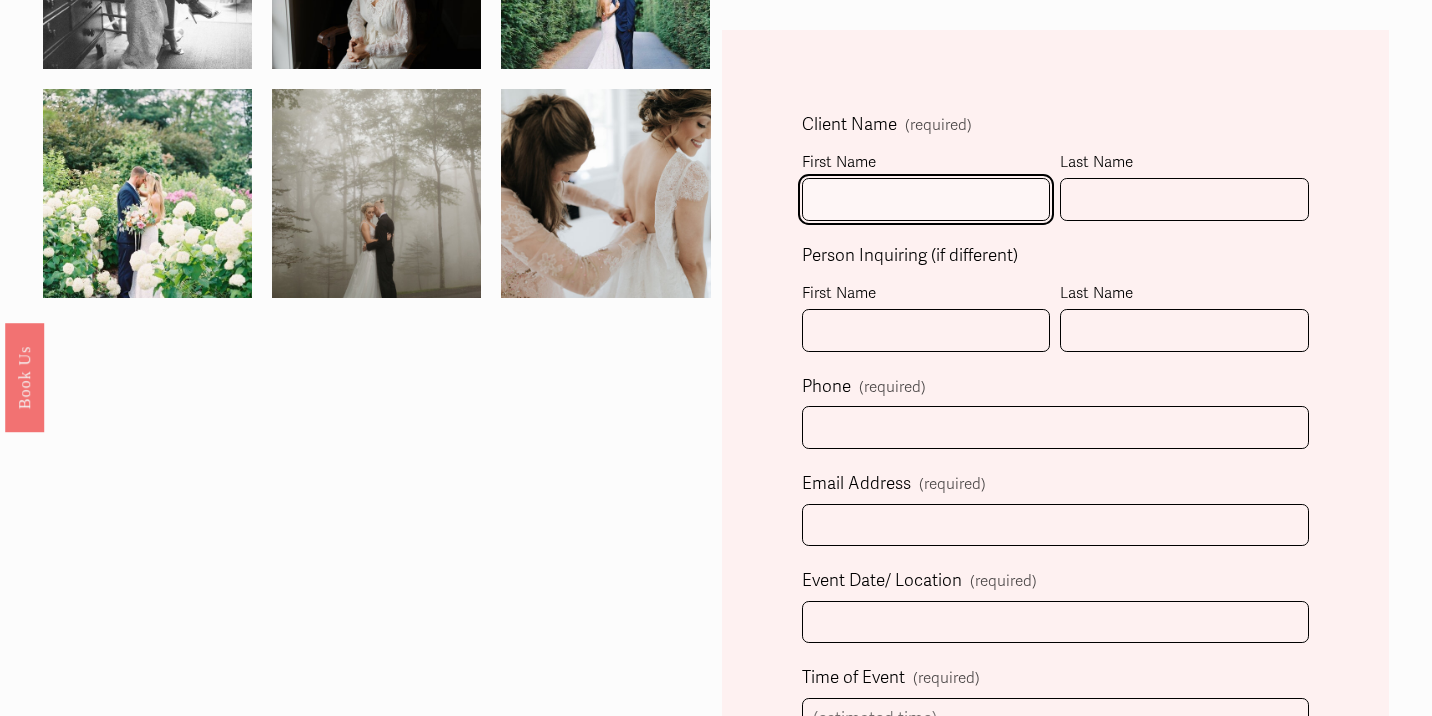 click on "First Name" at bounding box center (926, 199) 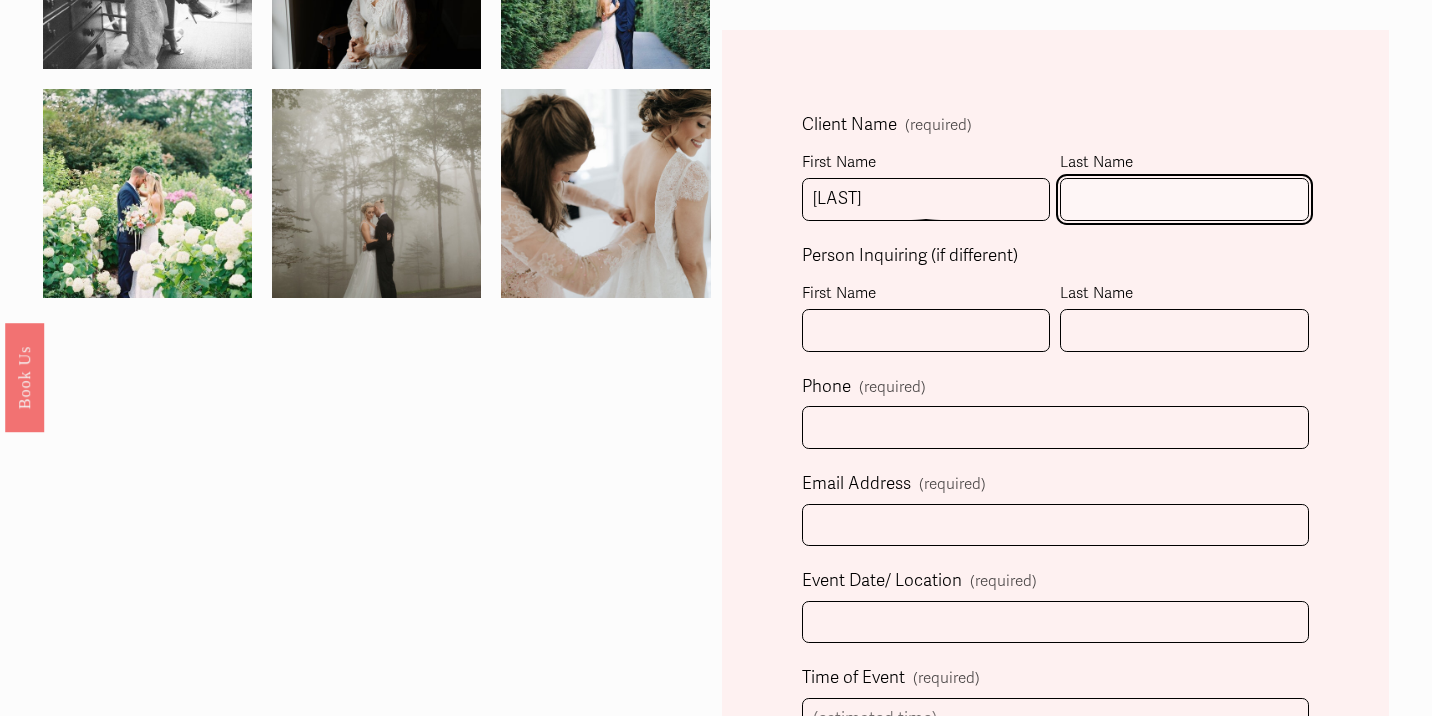 type on "[LAST]" 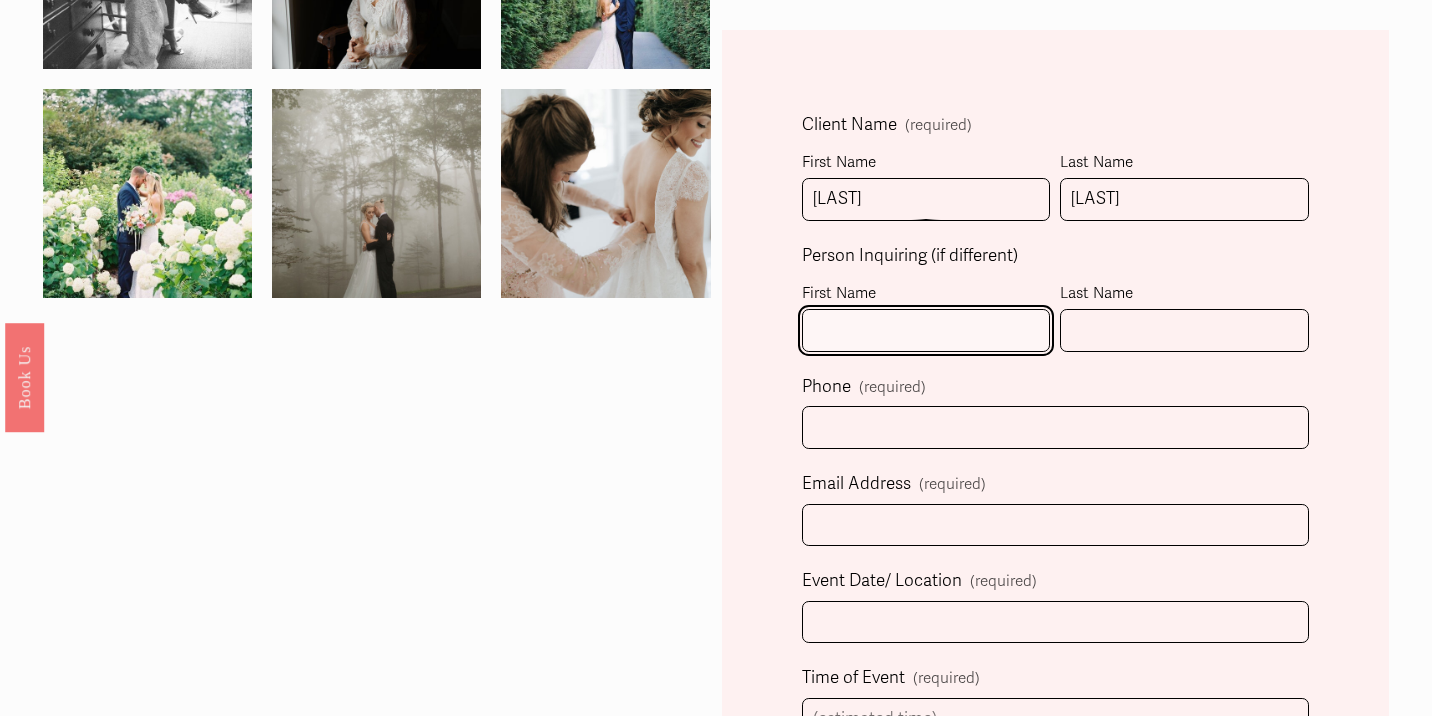 type on "[LAST]" 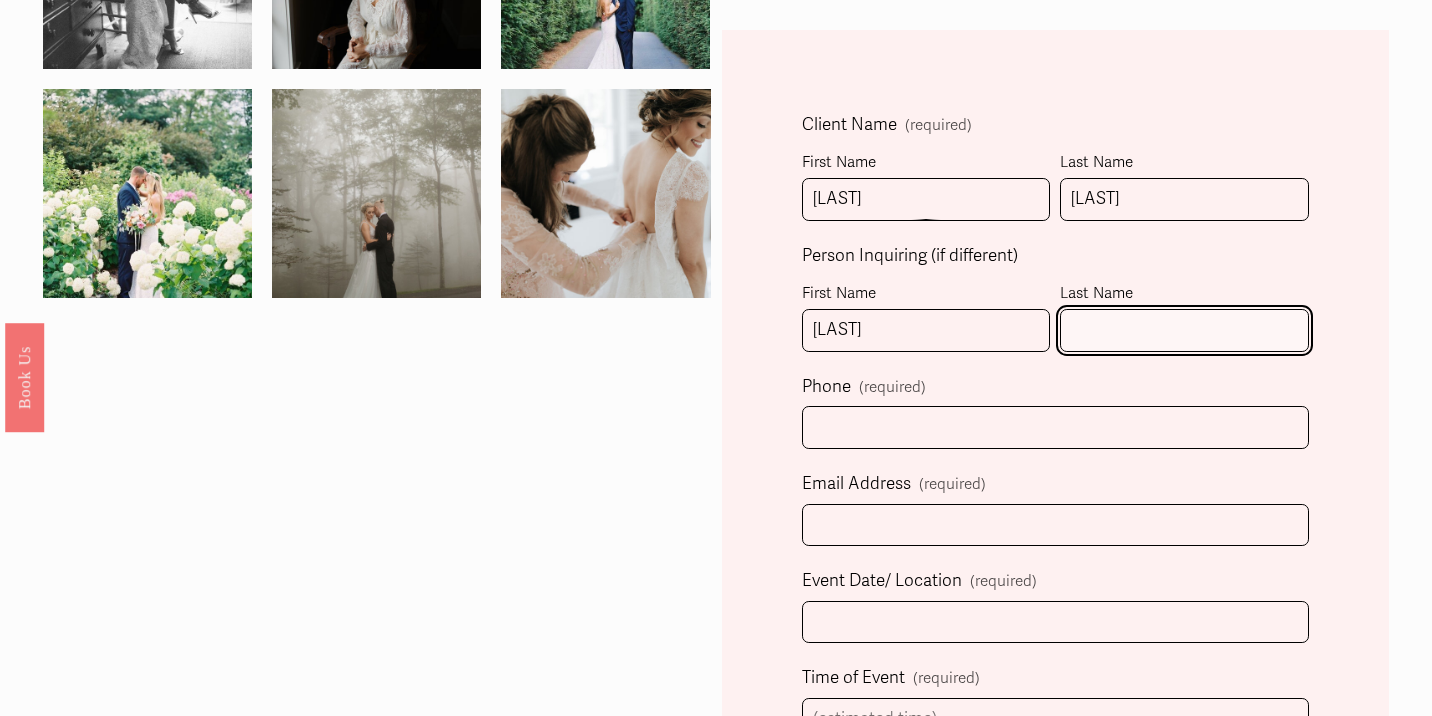 type on "[LAST]" 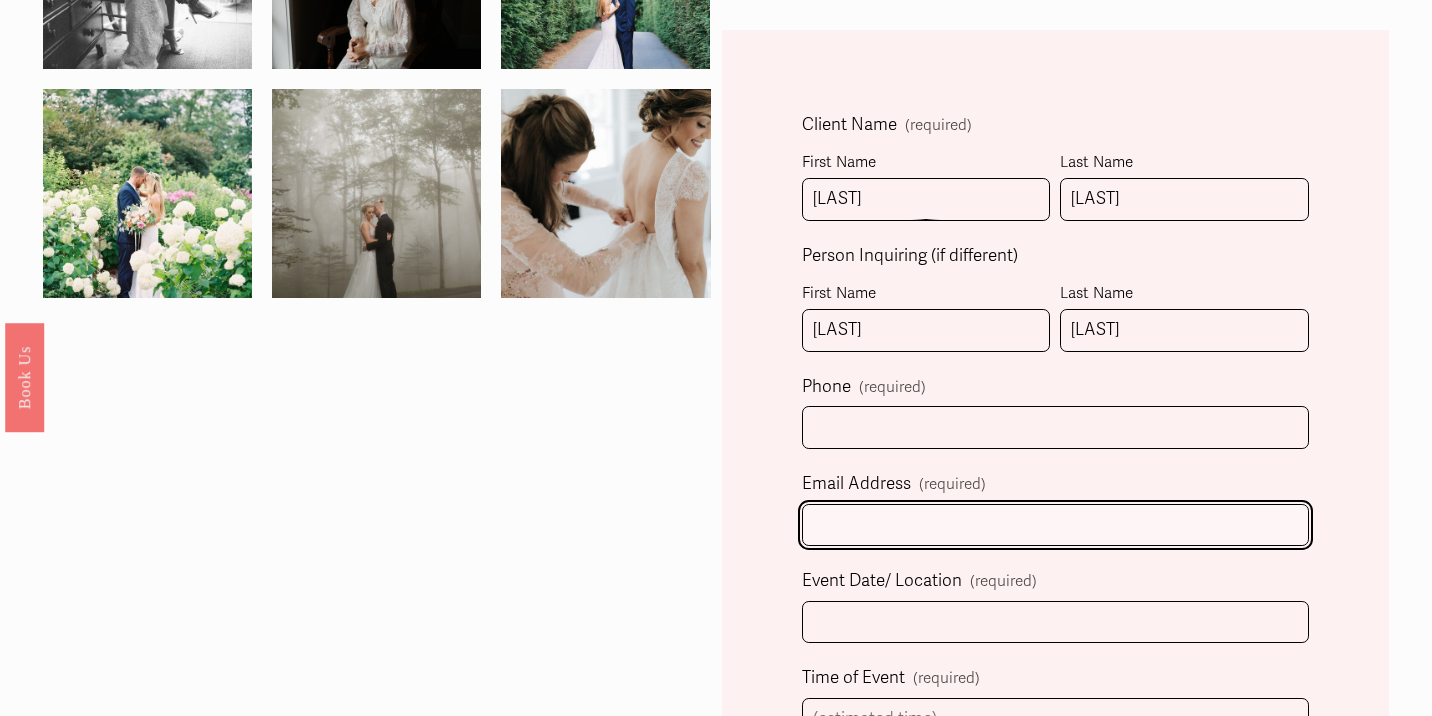 type on "[EMAIL]" 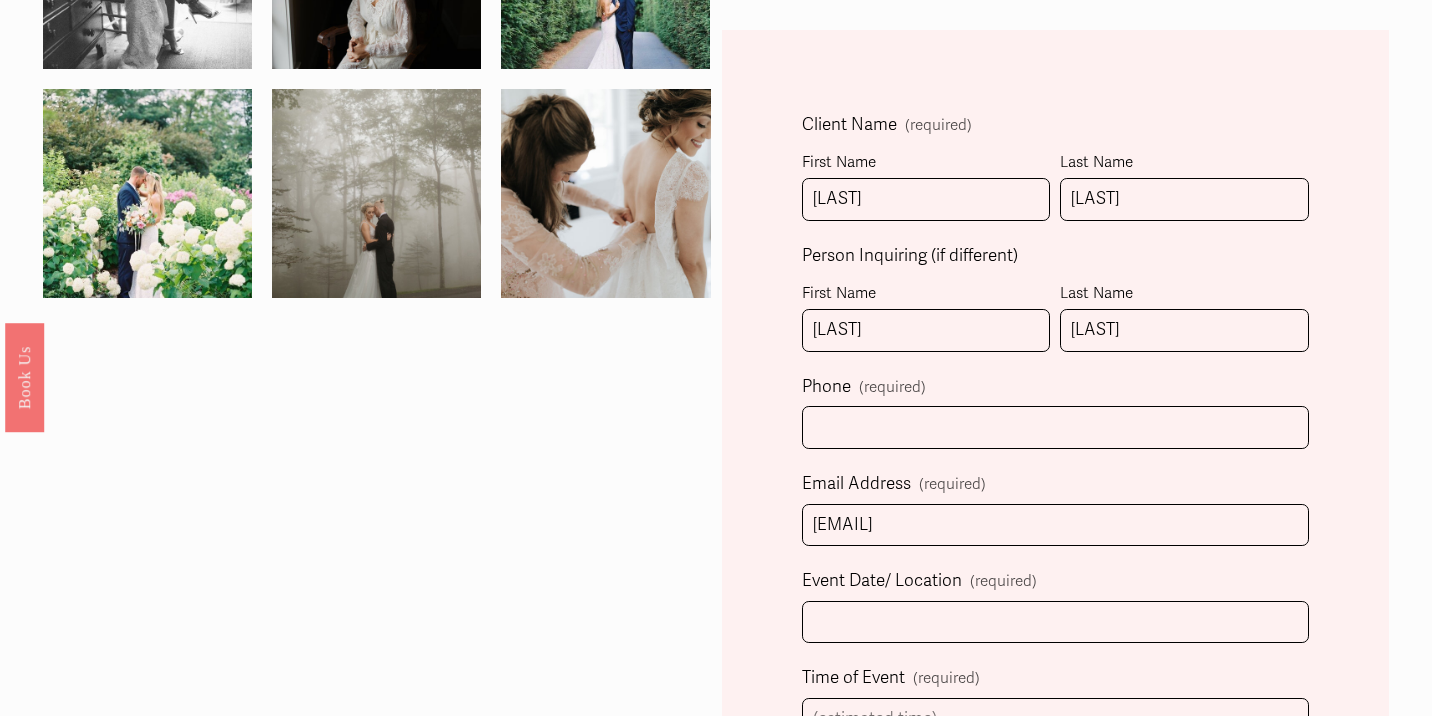 select on "[CITY], [STATE]" 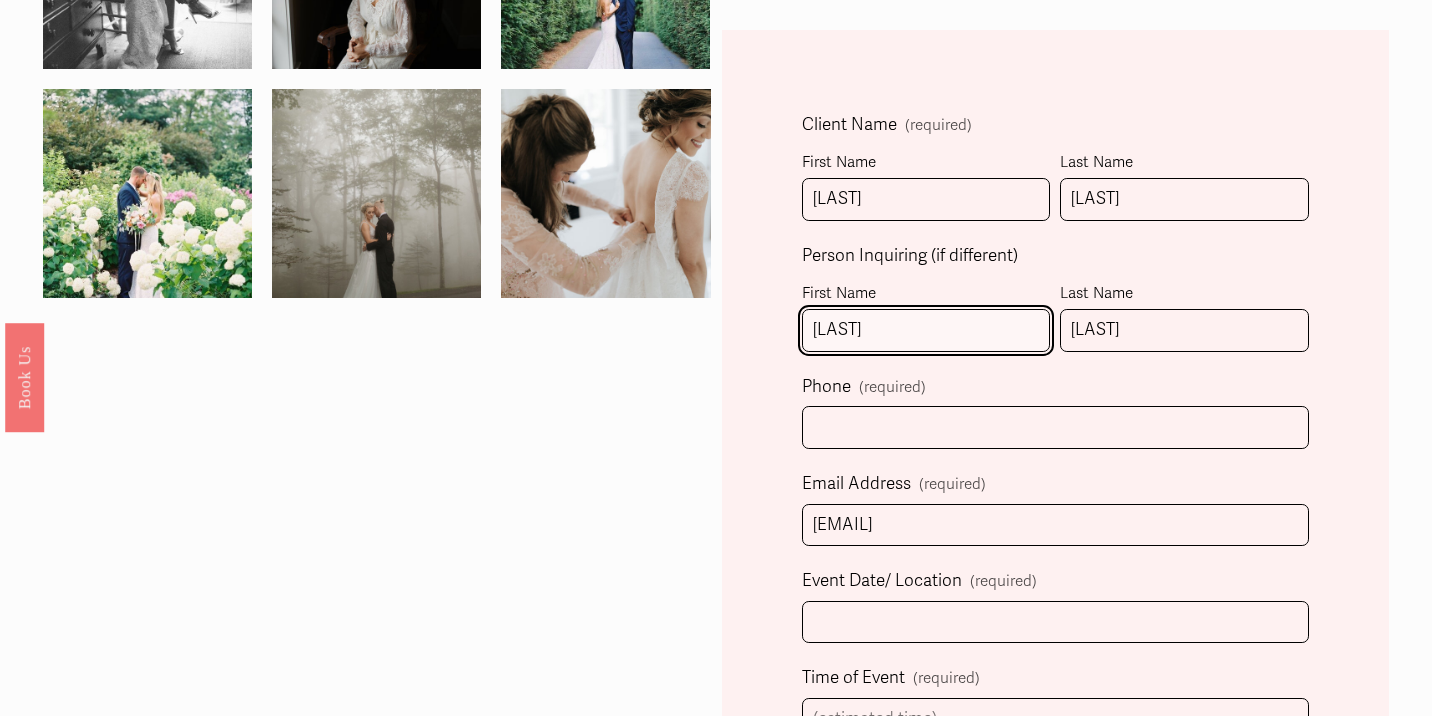 click on "[LAST]" at bounding box center (926, 330) 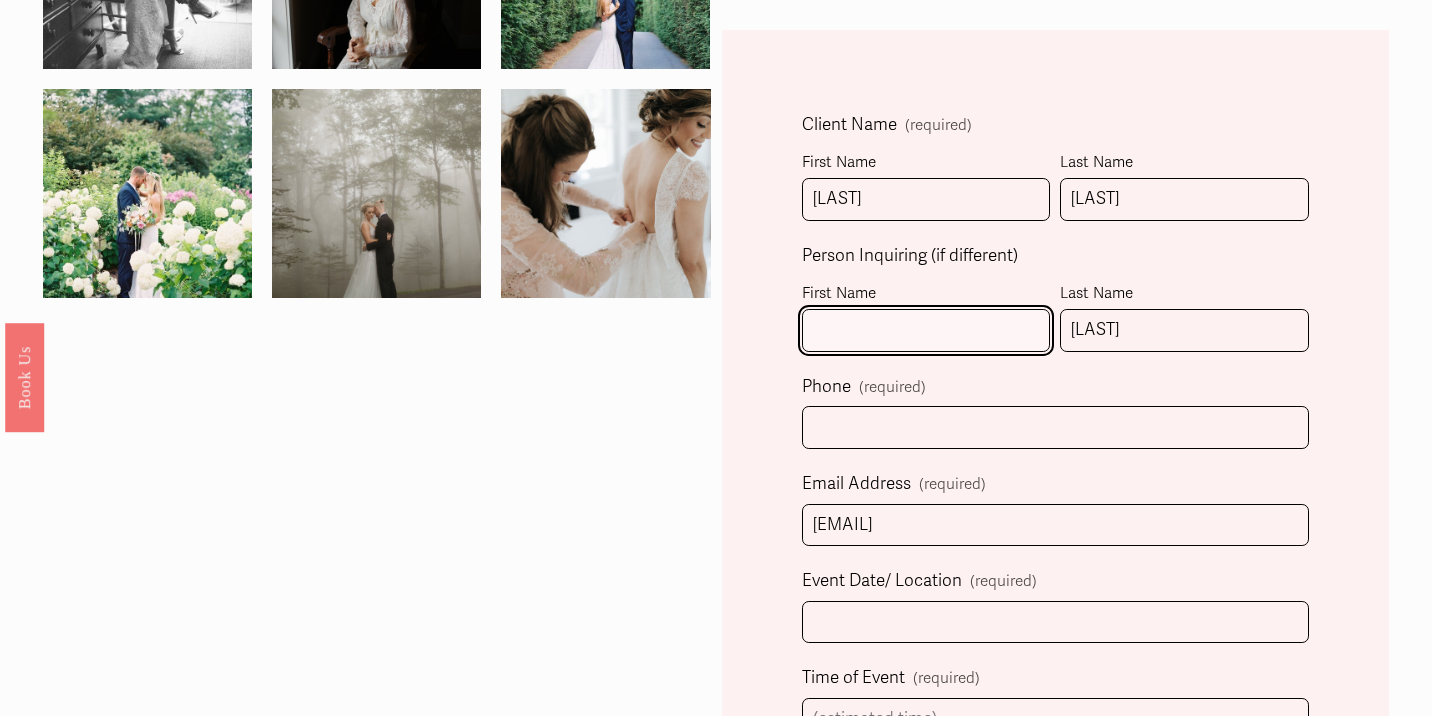 type 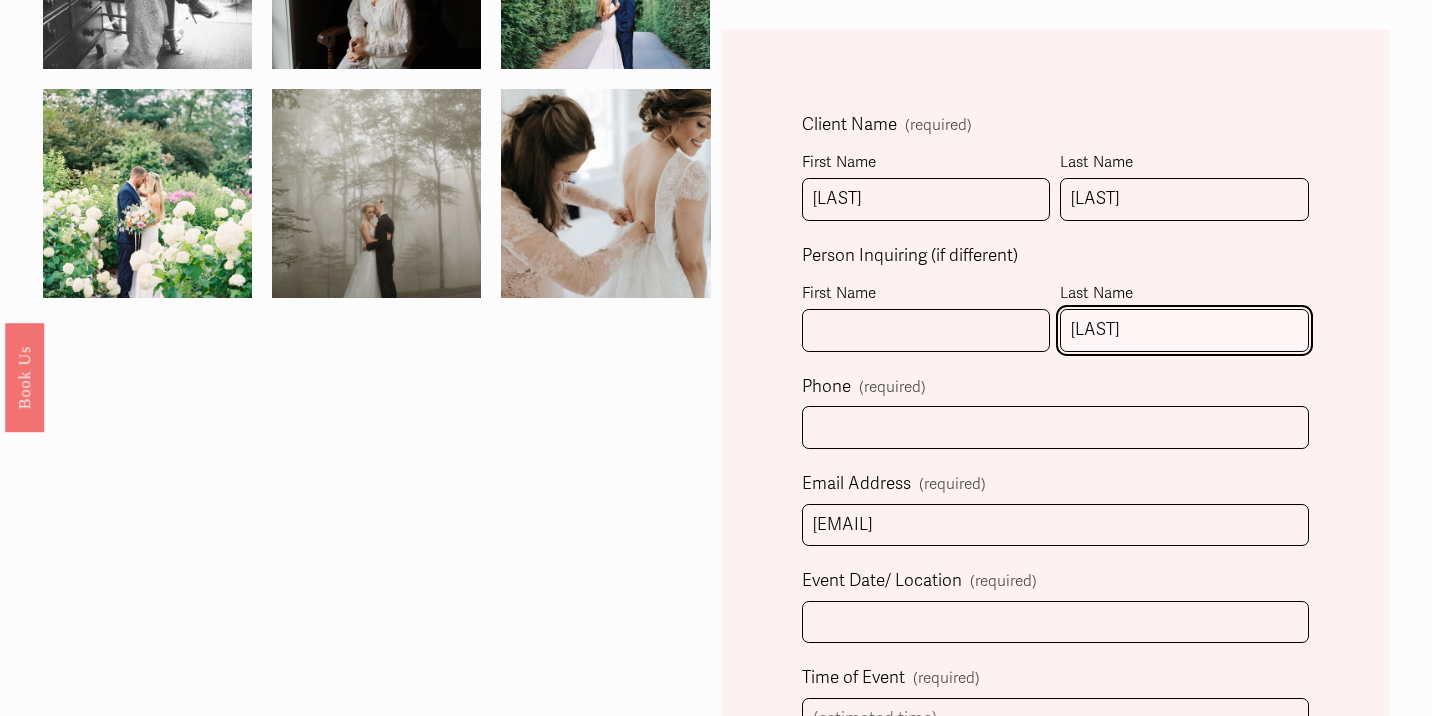 click on "[LAST]" at bounding box center [1184, 330] 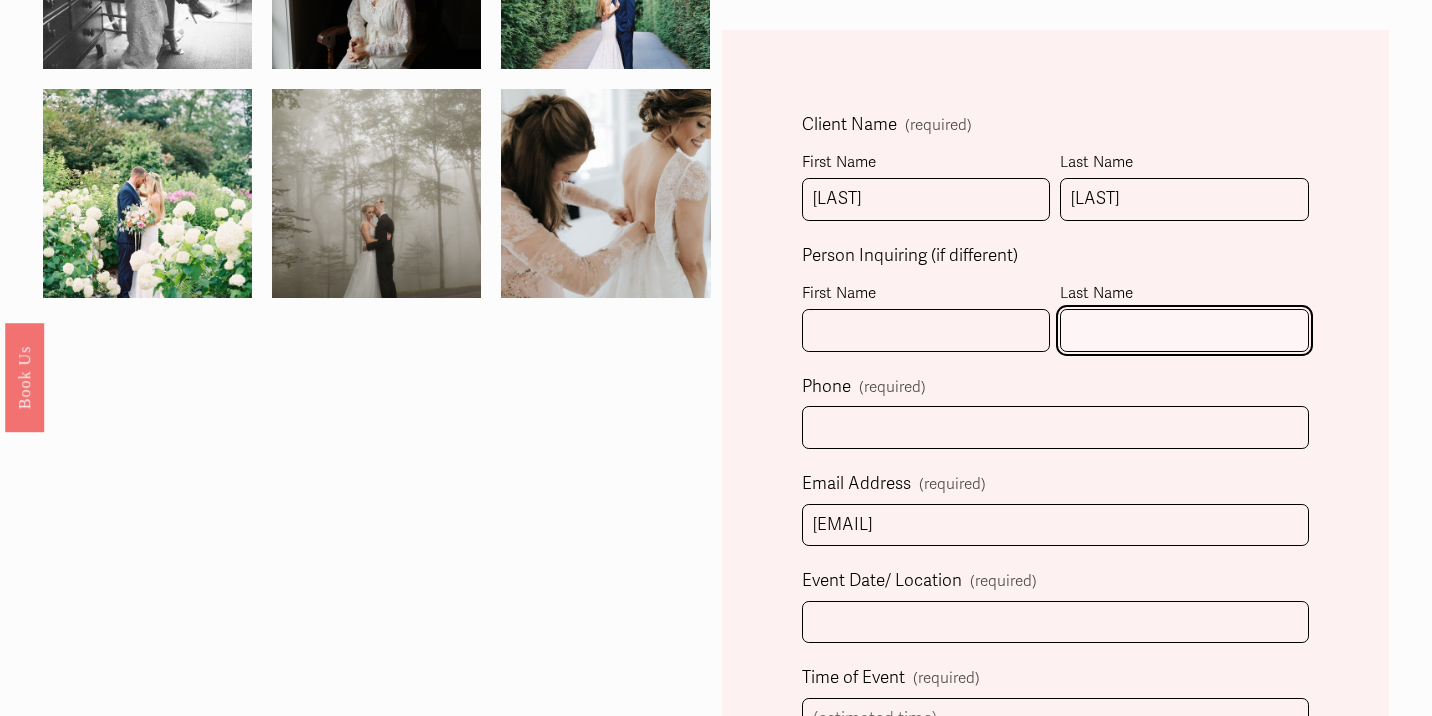 type 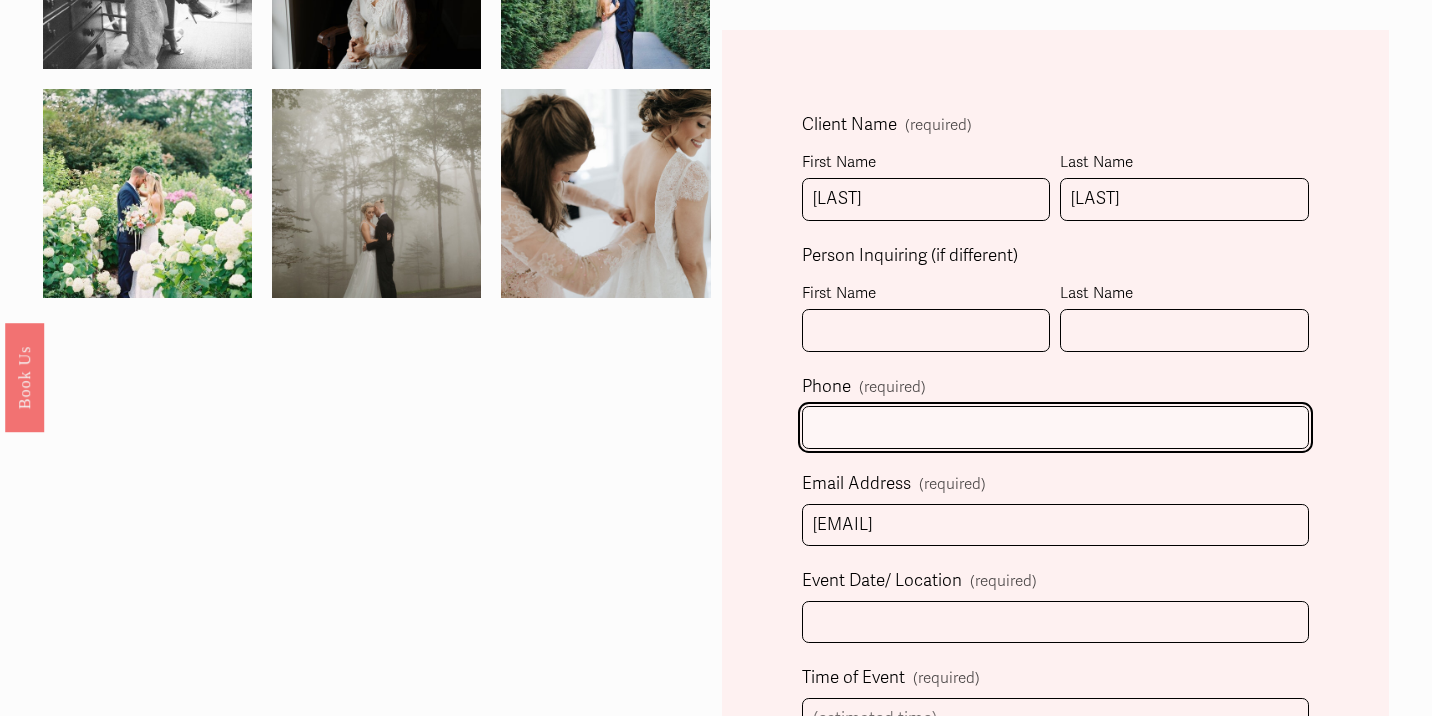 click at bounding box center [1055, 427] 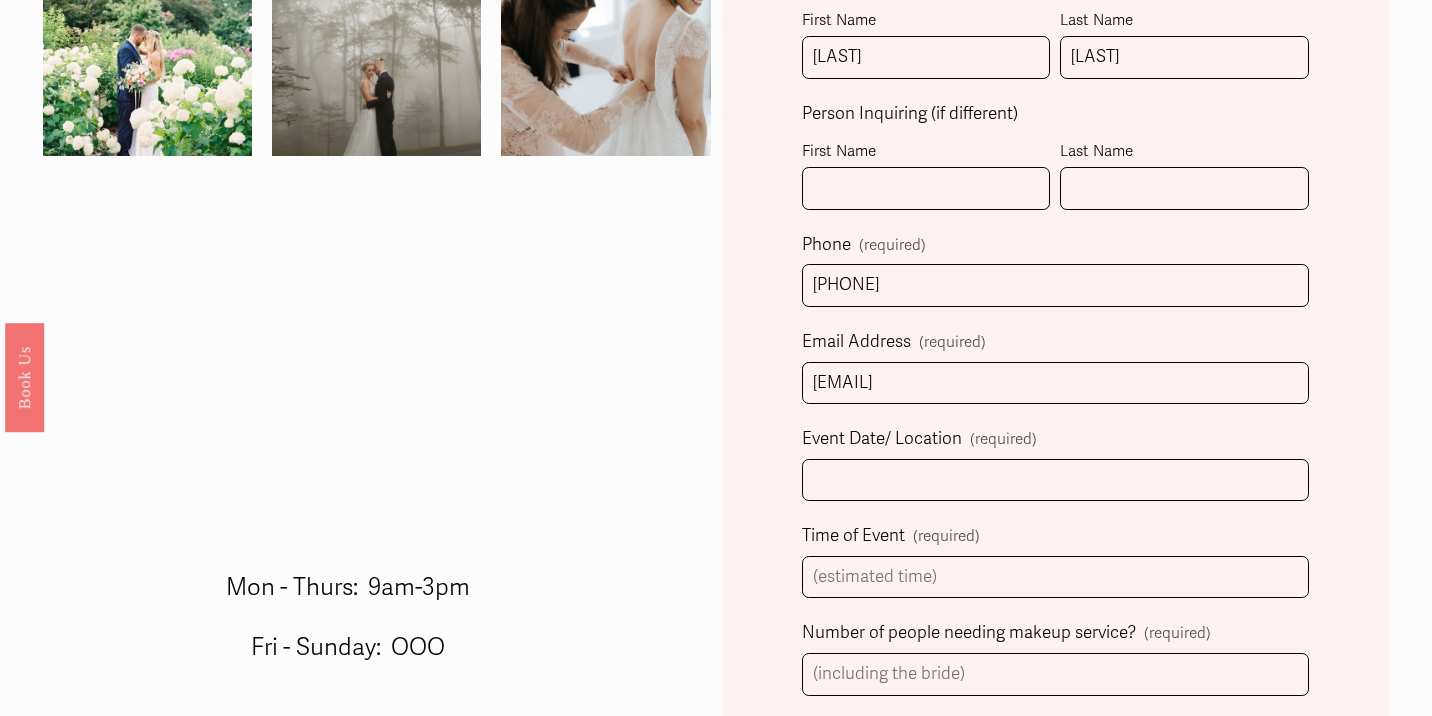 scroll, scrollTop: 664, scrollLeft: 0, axis: vertical 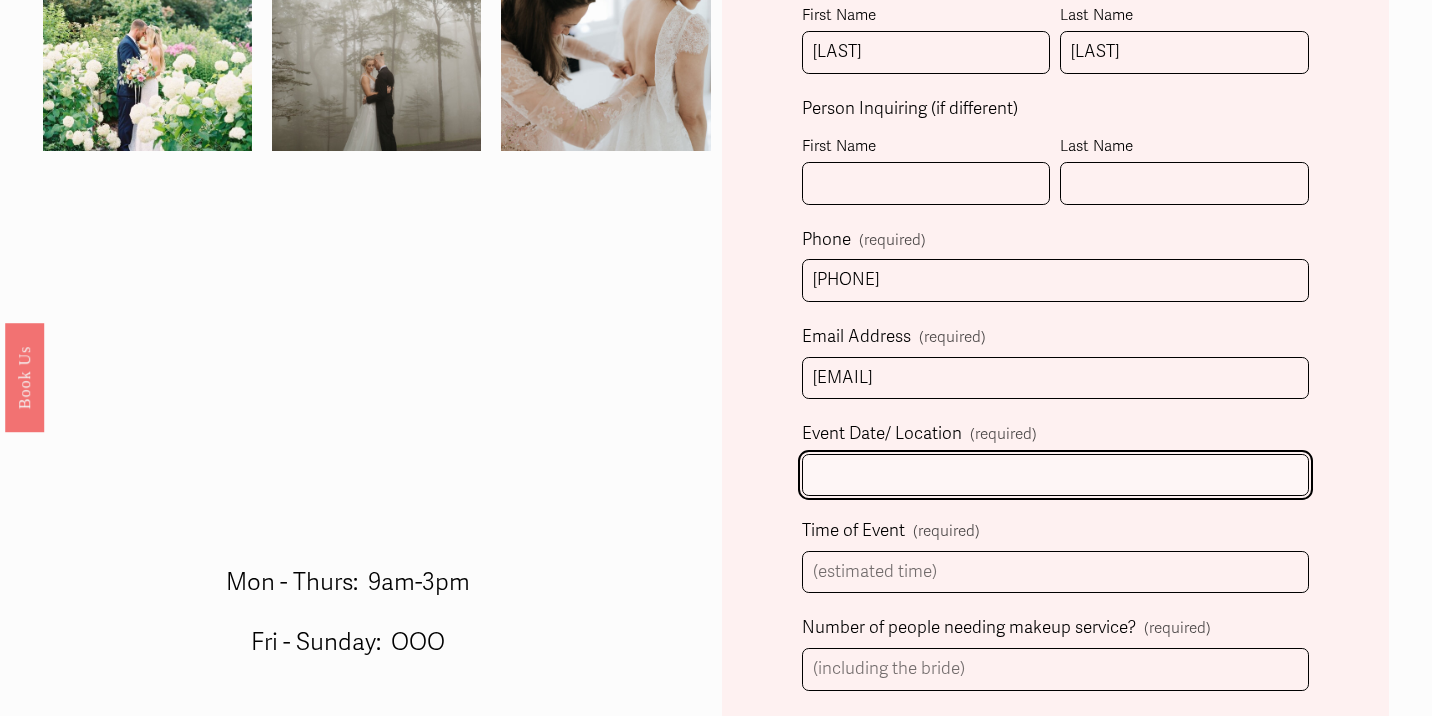 click on "Event  Date/ Location (required)" at bounding box center (1055, 475) 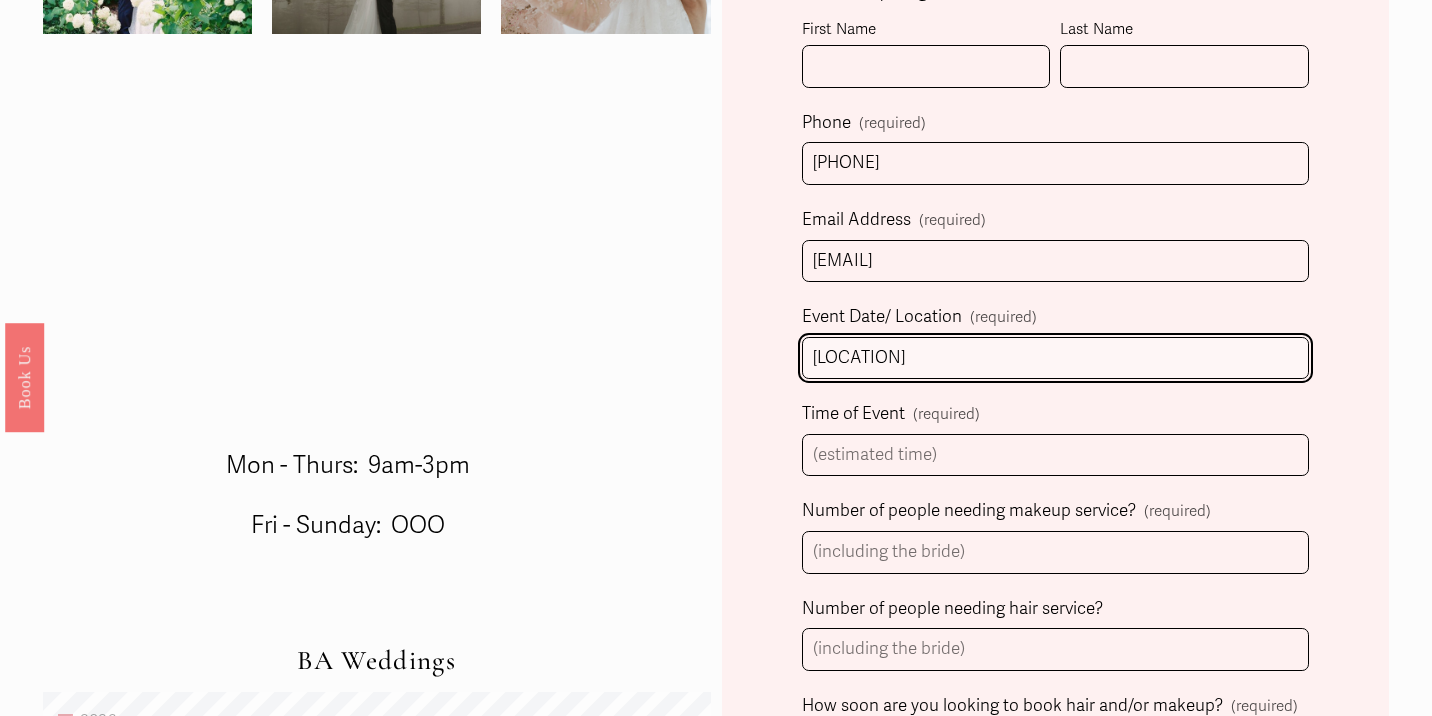 scroll, scrollTop: 839, scrollLeft: 0, axis: vertical 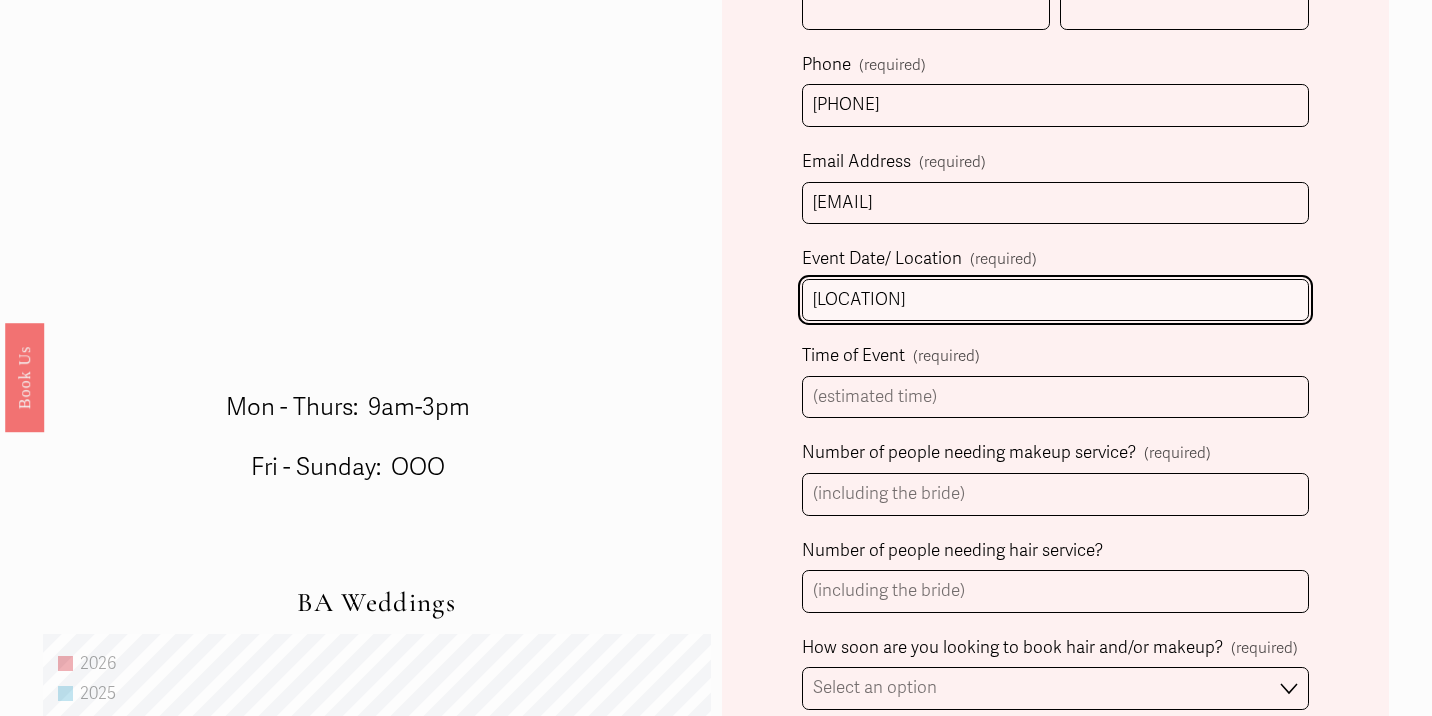 type on "[LOCATION]" 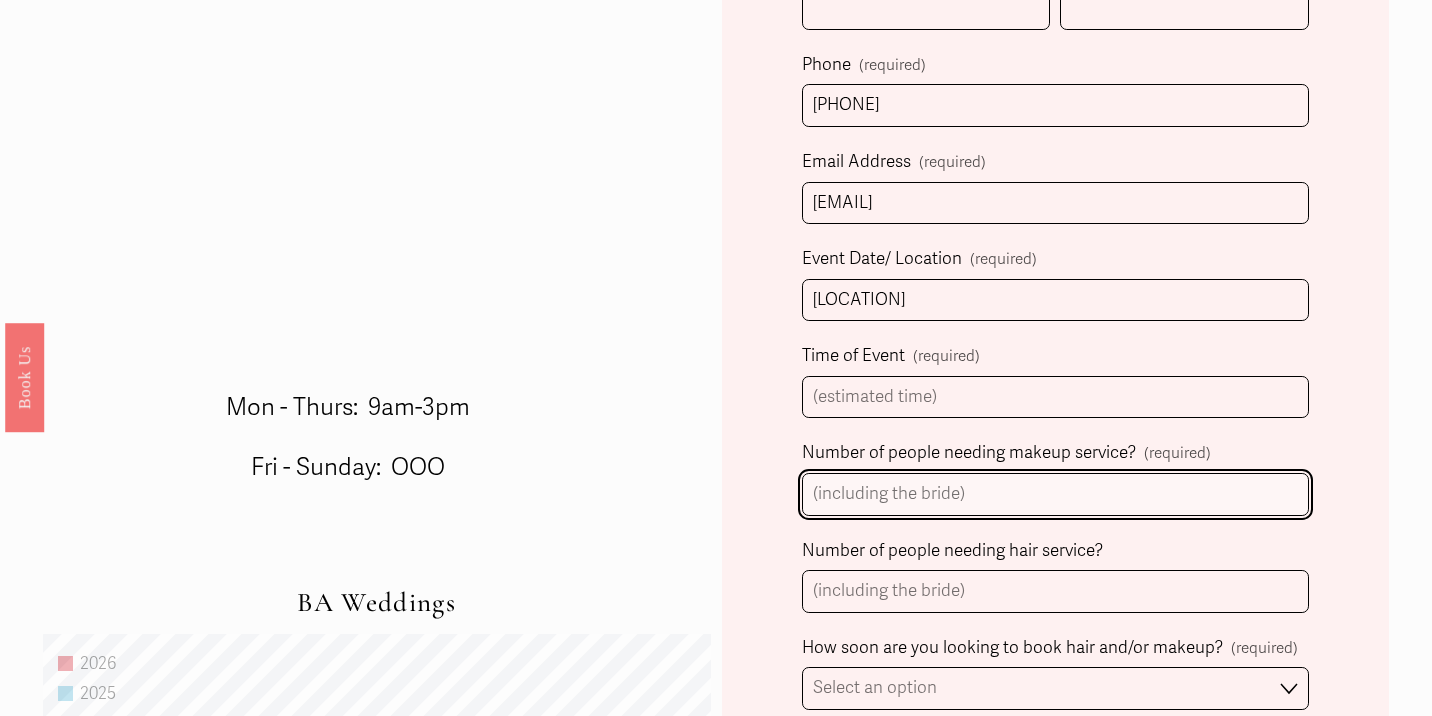 click on "Number of people needing makeup service? (required)" at bounding box center (1055, 494) 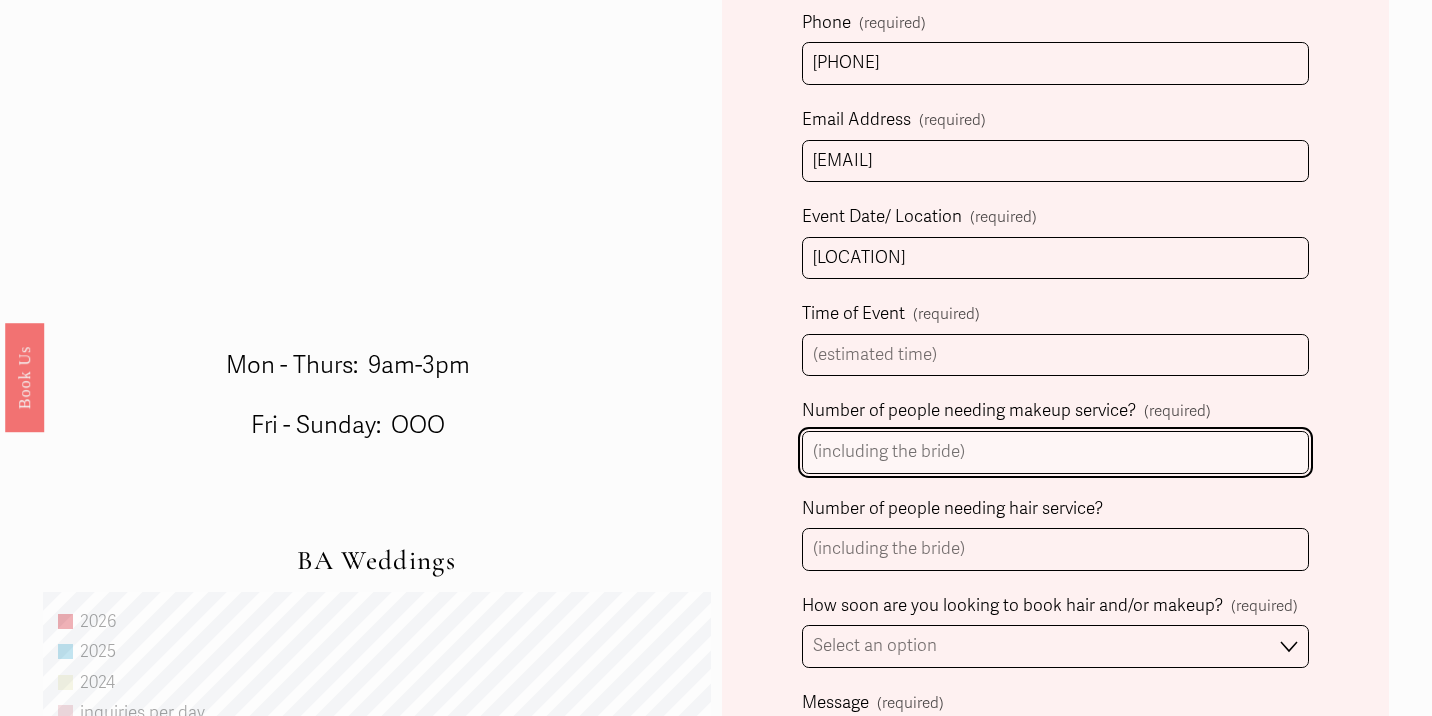 scroll, scrollTop: 876, scrollLeft: 0, axis: vertical 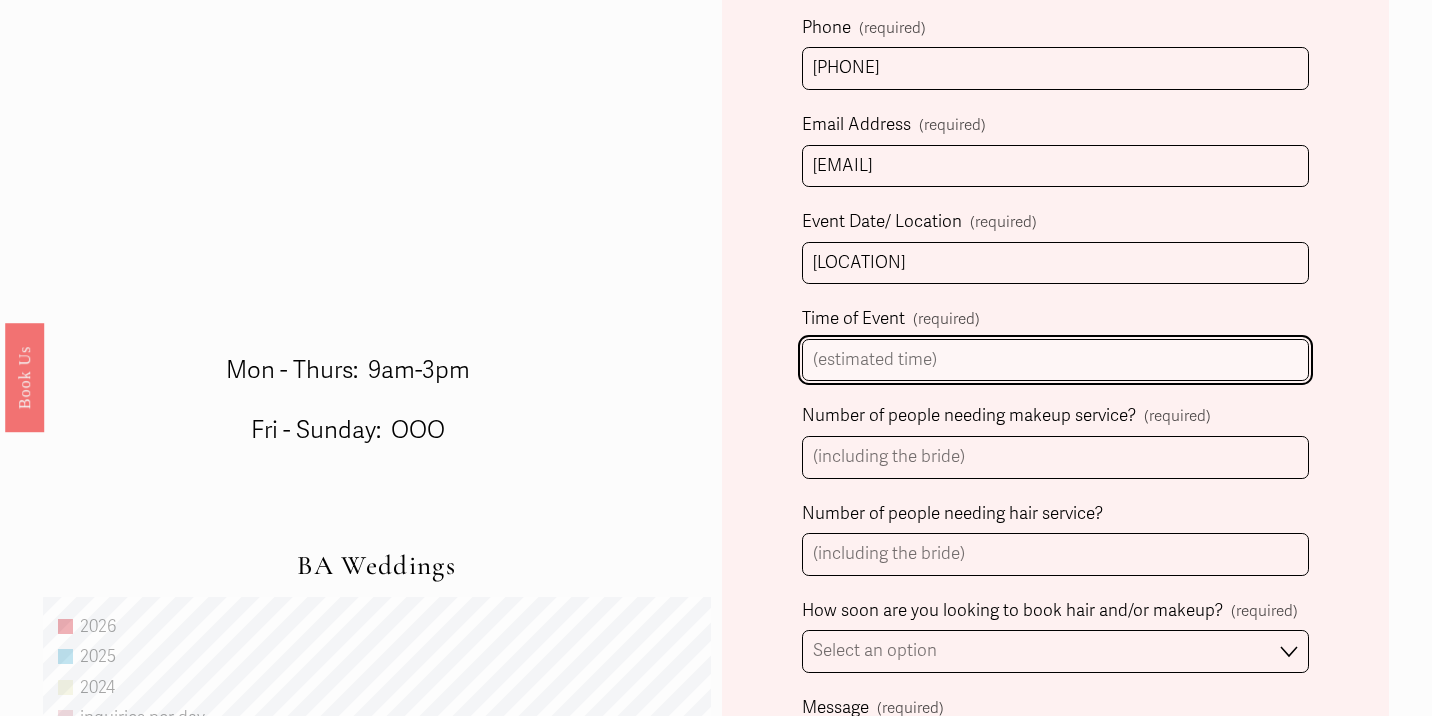 click on "Time of Event (required)" at bounding box center (1055, 360) 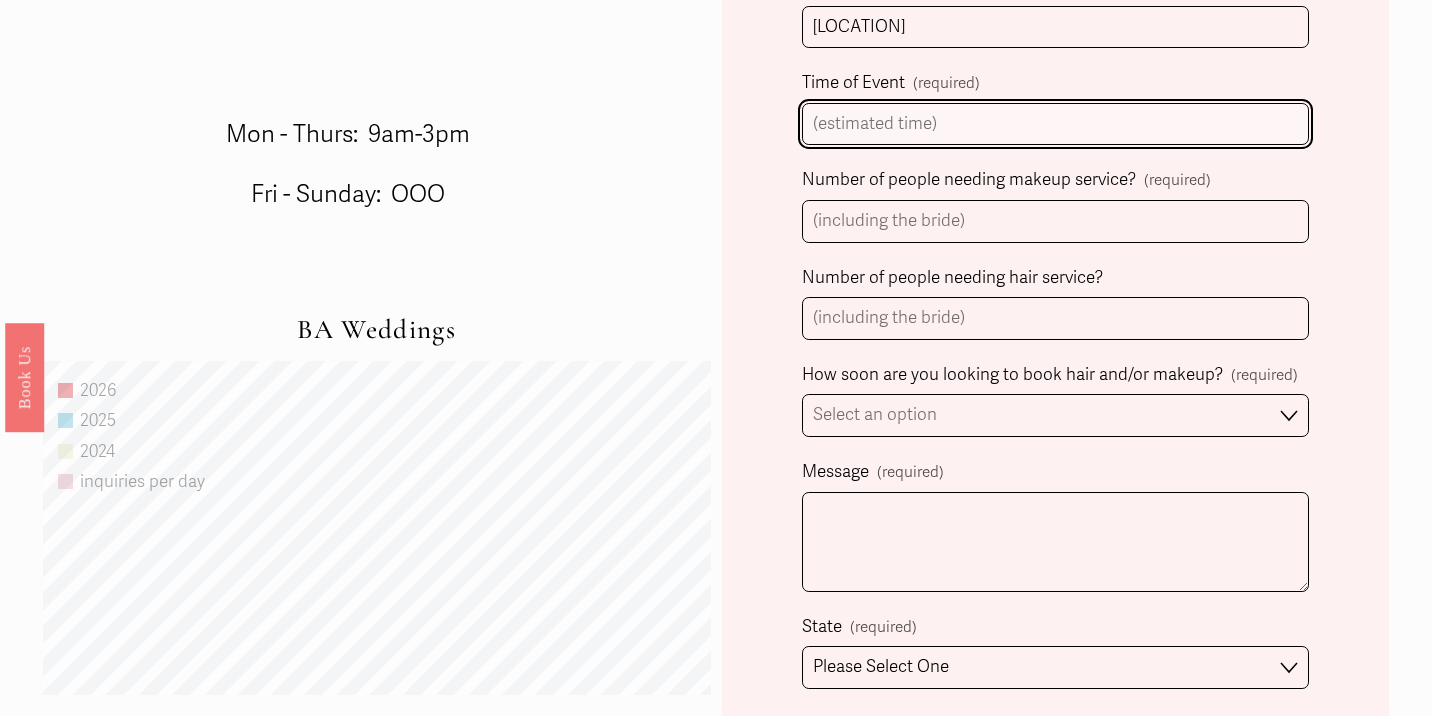 scroll, scrollTop: 1108, scrollLeft: 0, axis: vertical 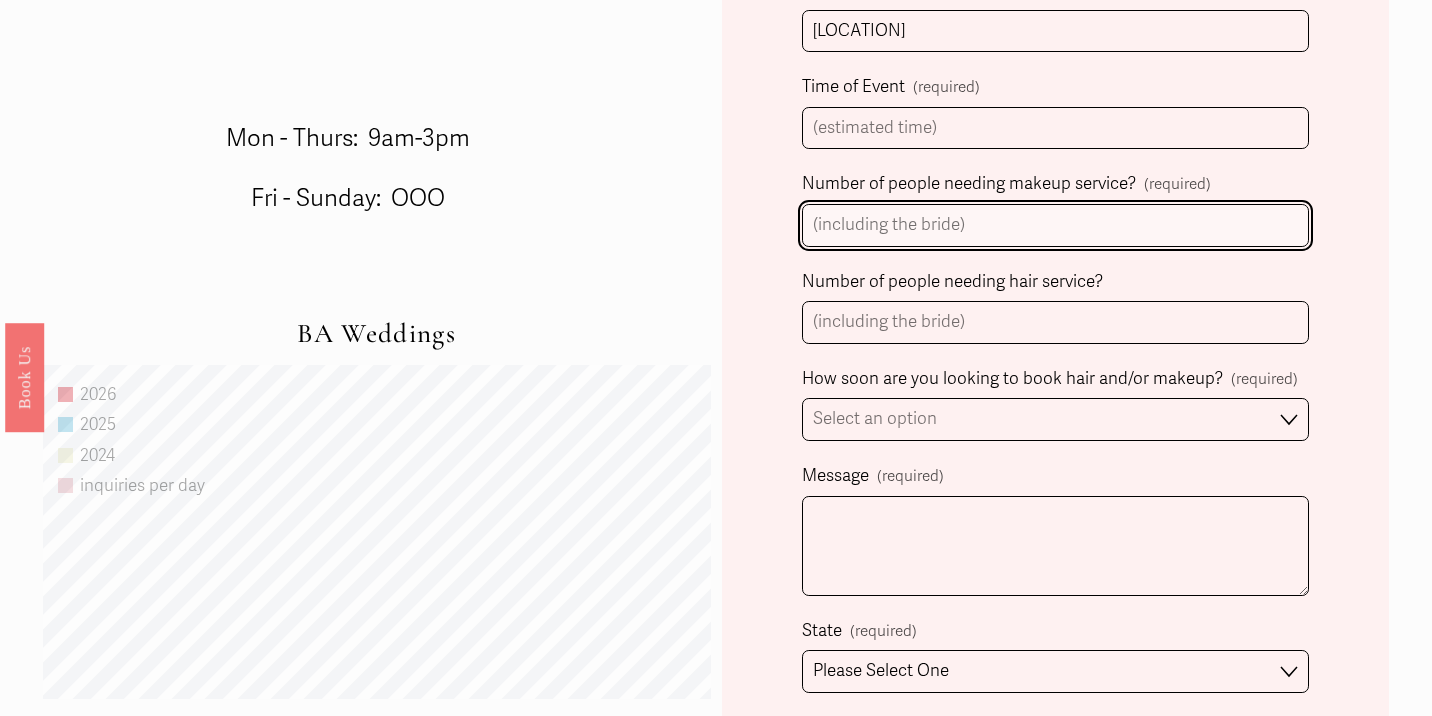 click on "Number of people needing makeup service? (required)" at bounding box center (1055, 225) 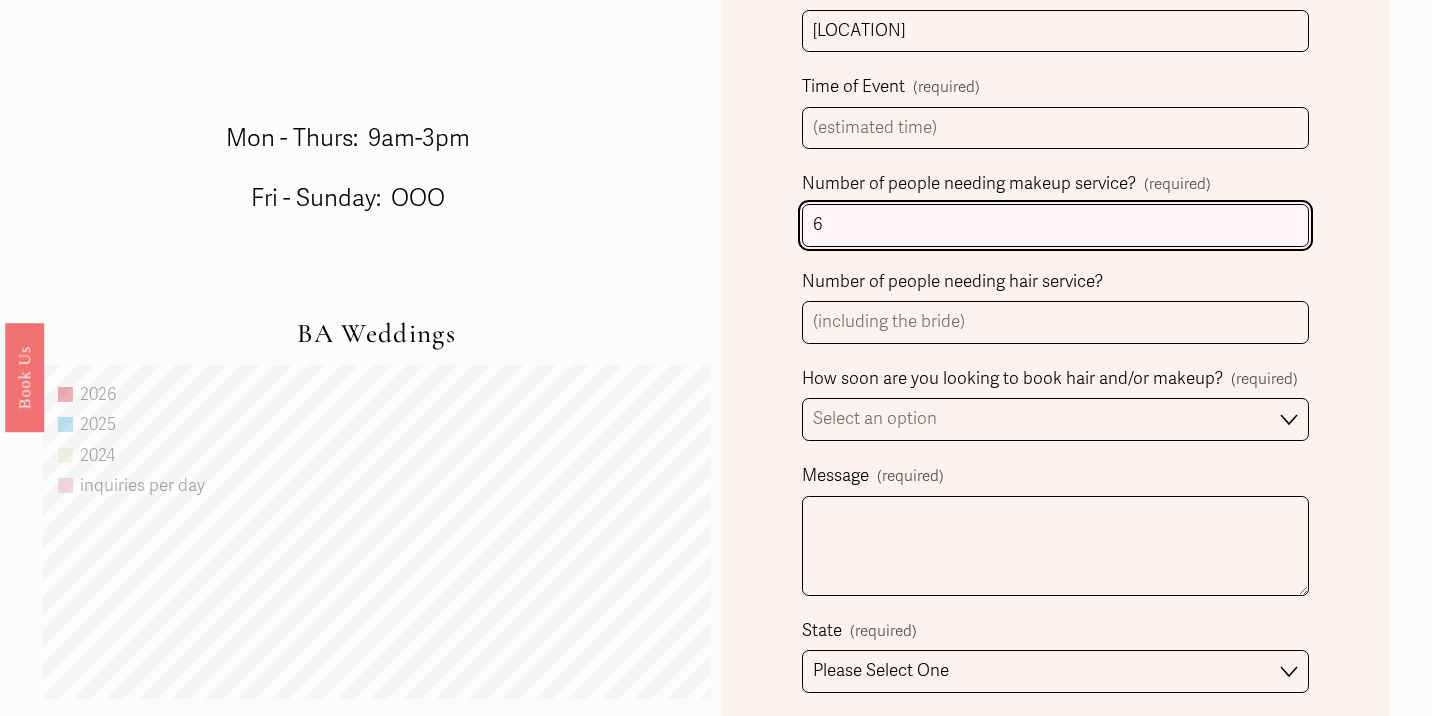 type on "6" 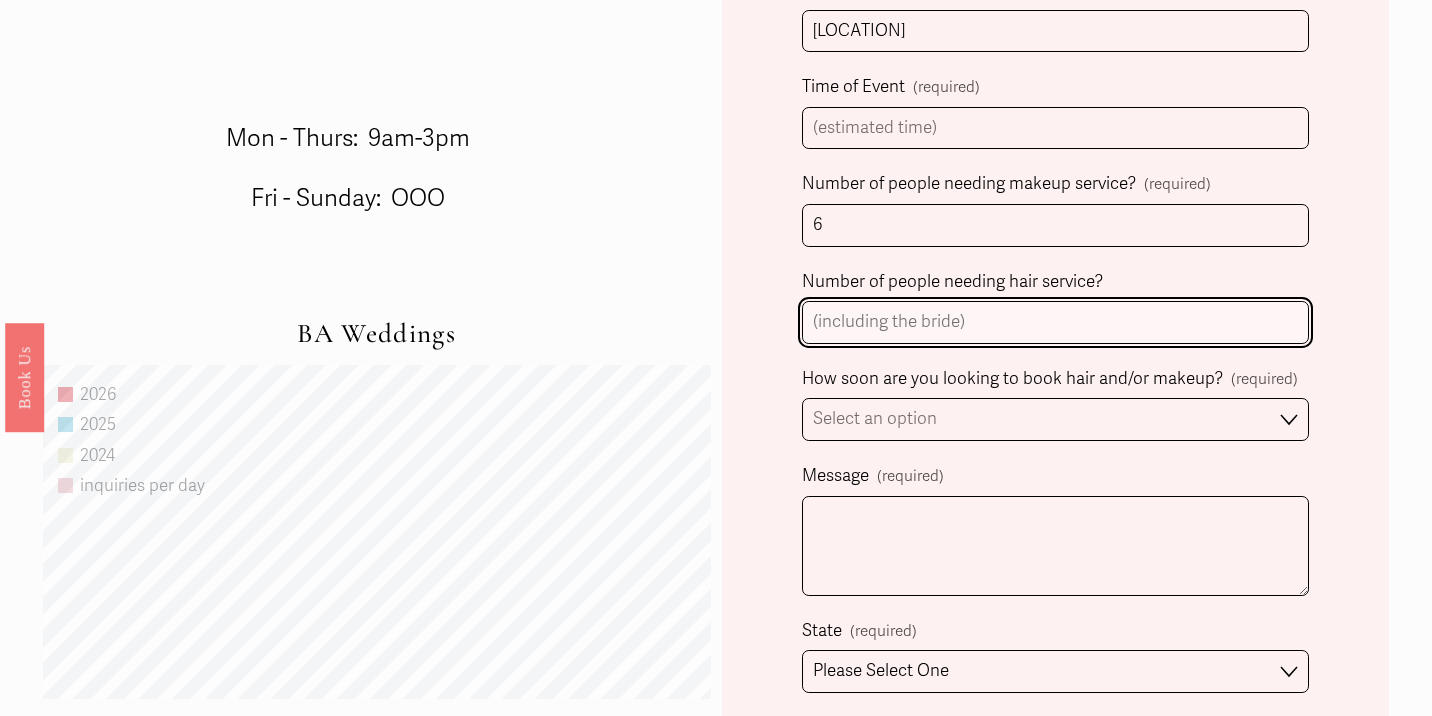 click on "Number of people needing hair service?" at bounding box center [1055, 322] 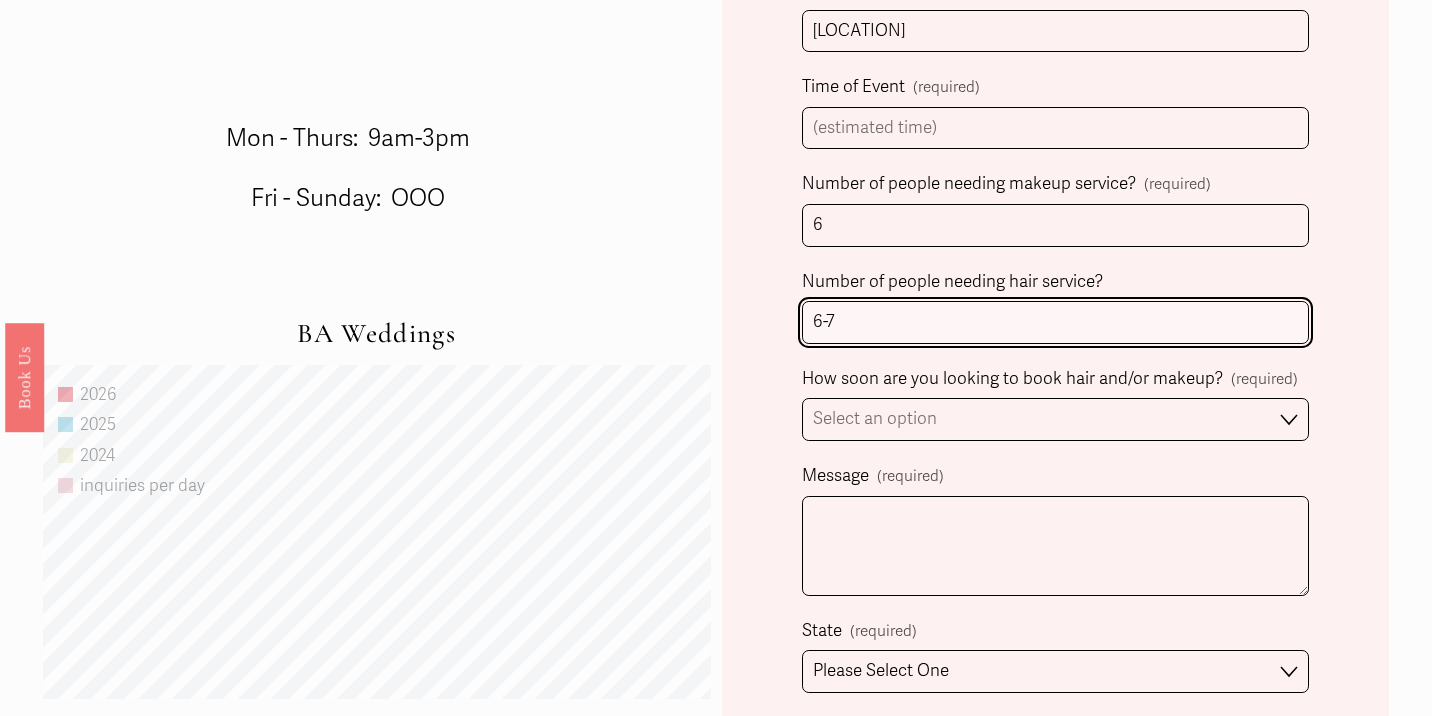 type on "6-7" 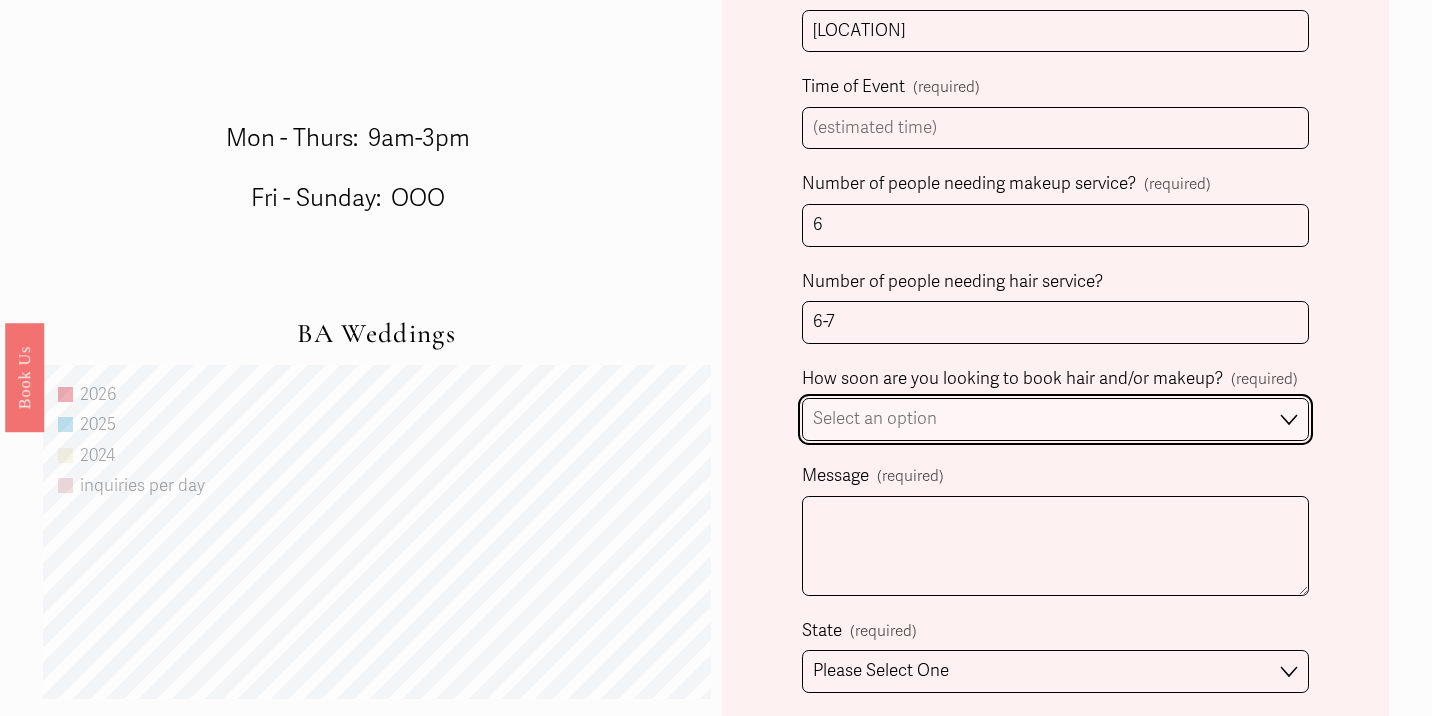 select on "Immediately" 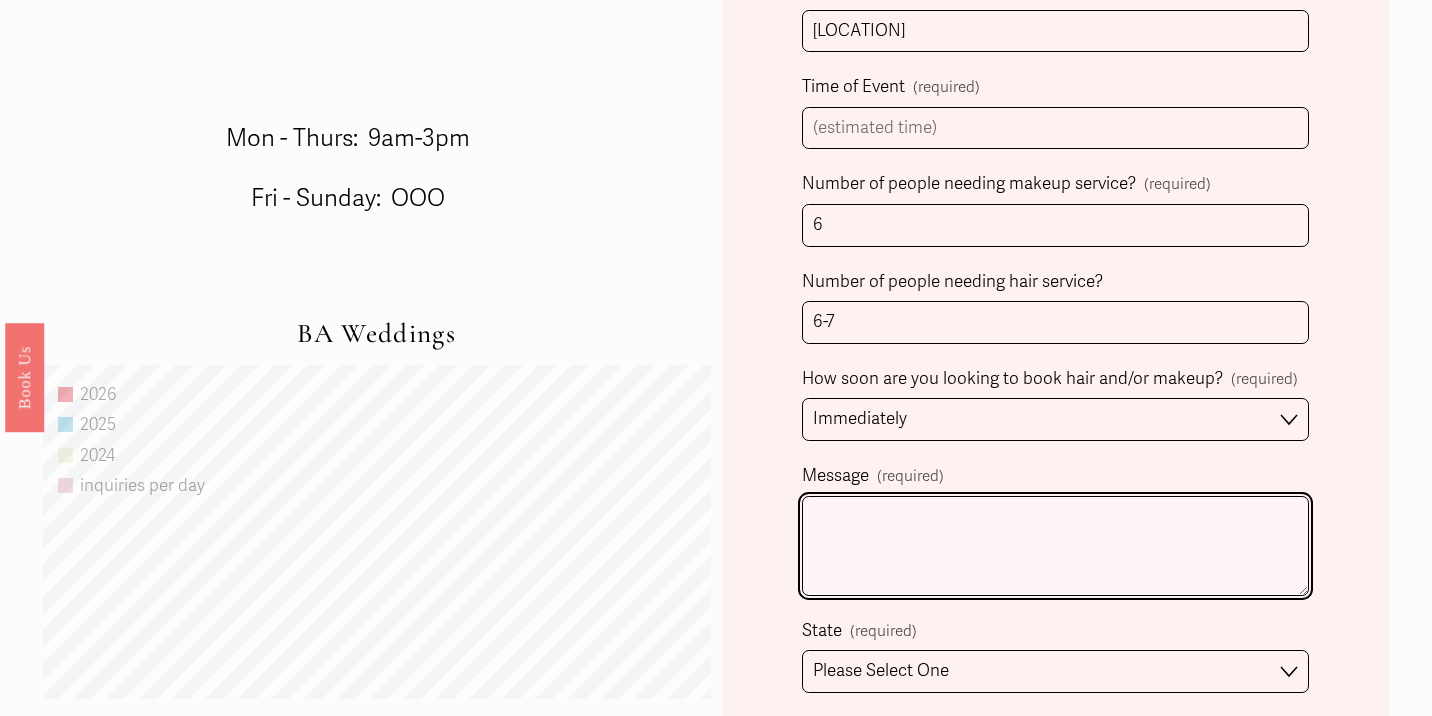 click on "Message (required)" at bounding box center [1055, 546] 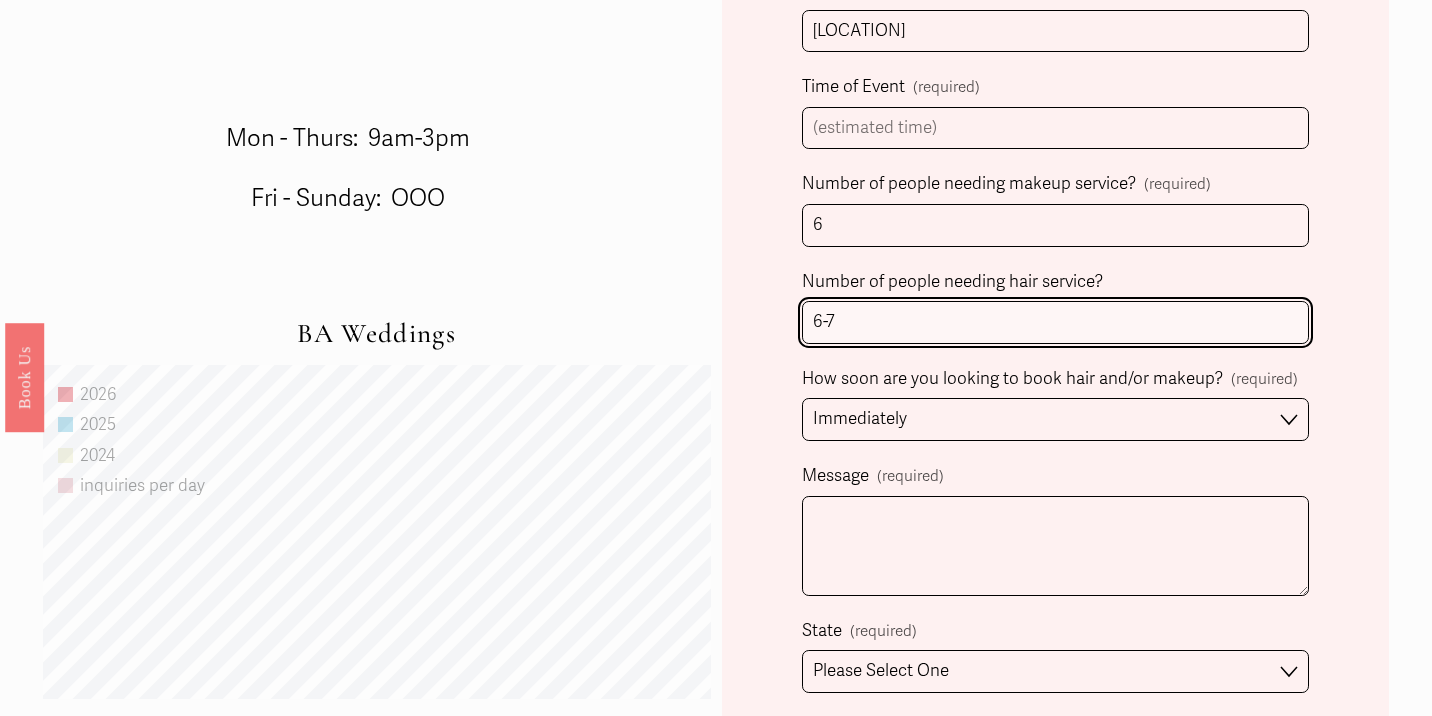 click on "6-7" at bounding box center (1055, 322) 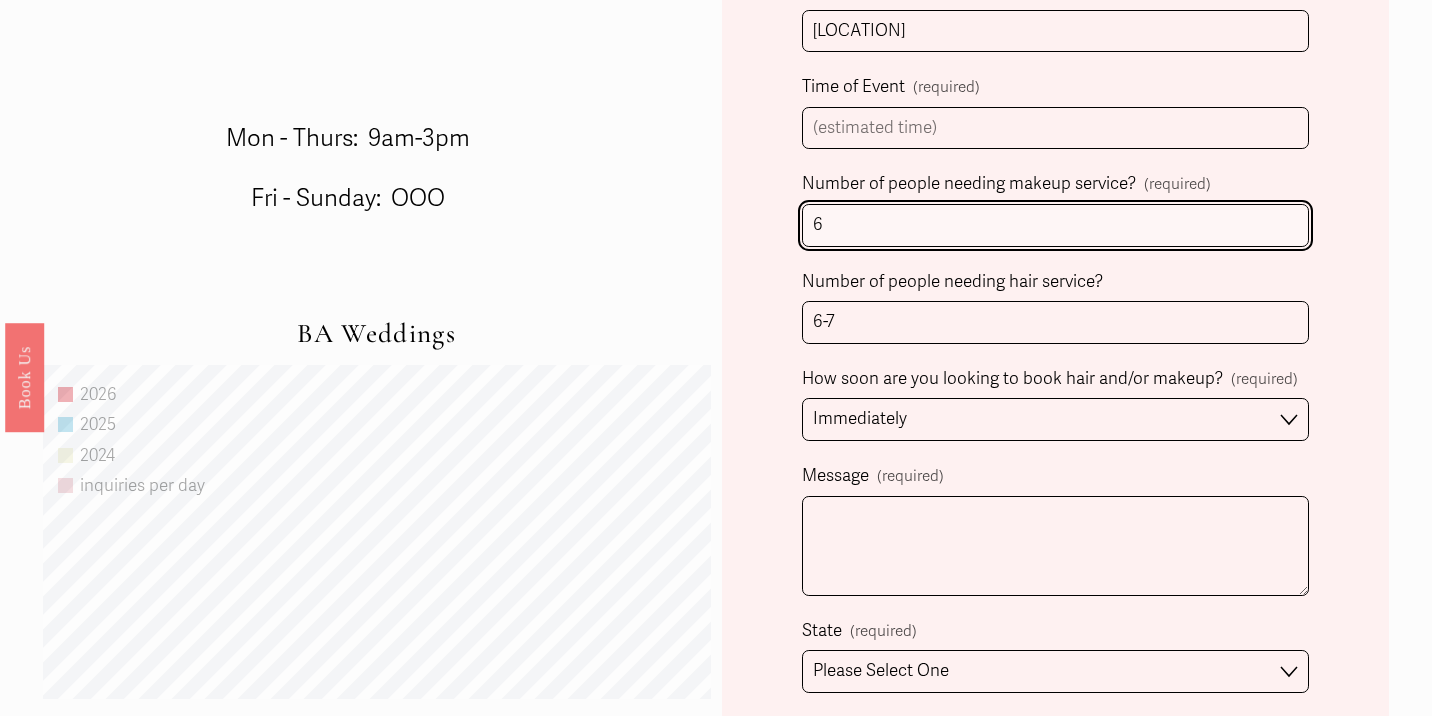 click on "6" at bounding box center (1055, 225) 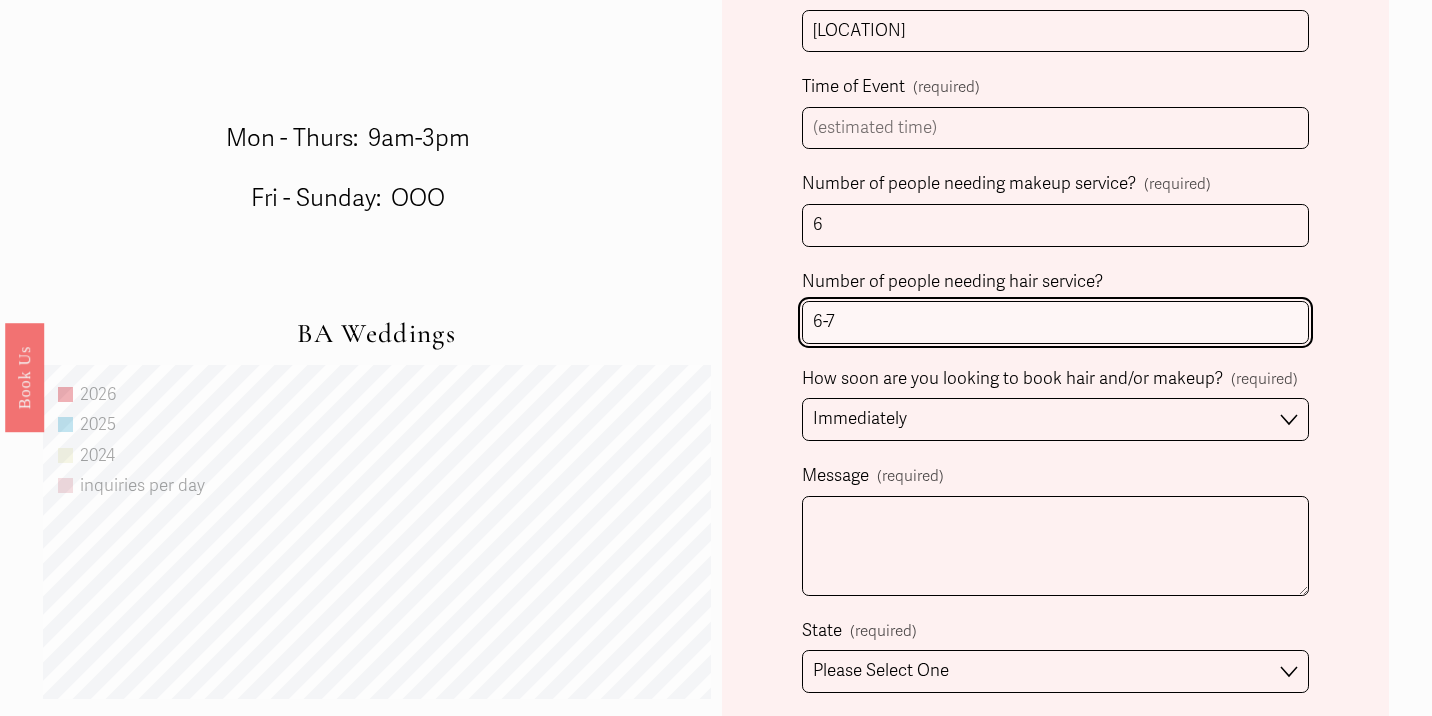 click on "6-7" at bounding box center (1055, 322) 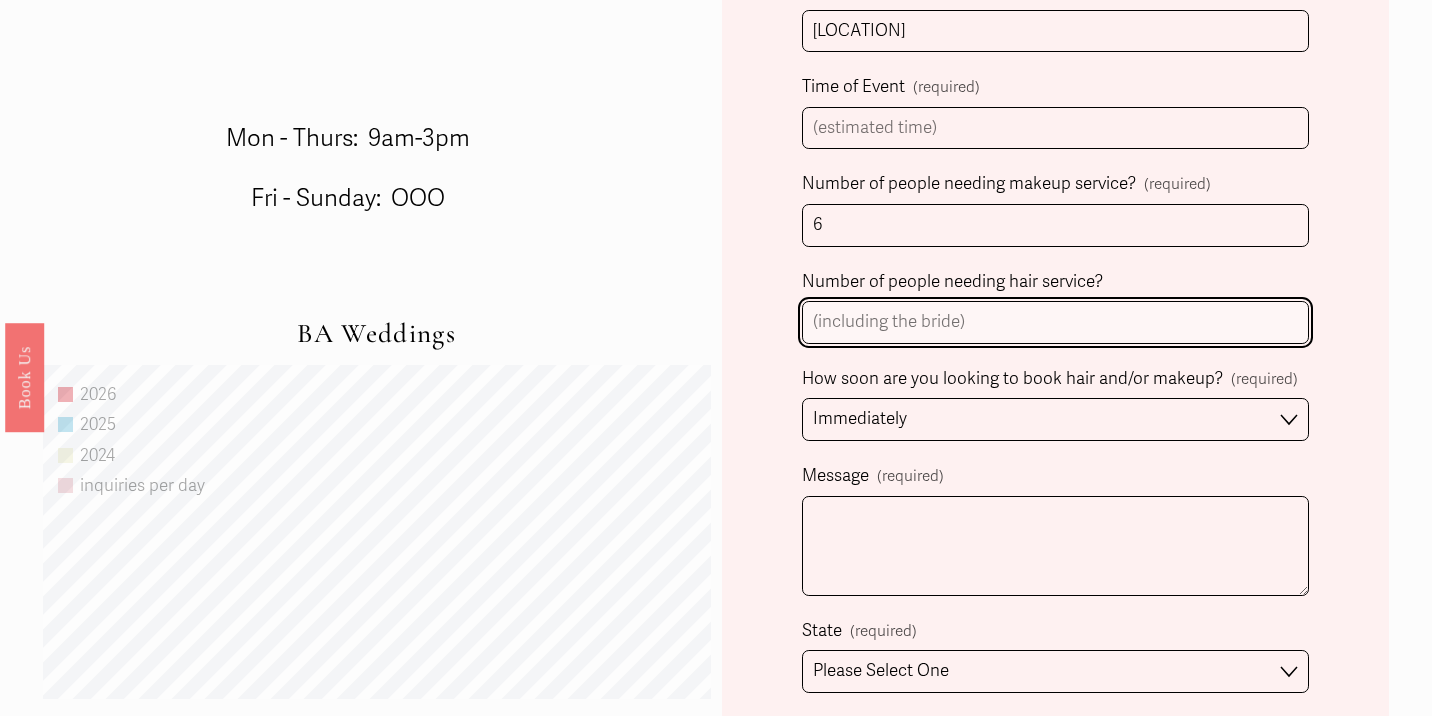 type 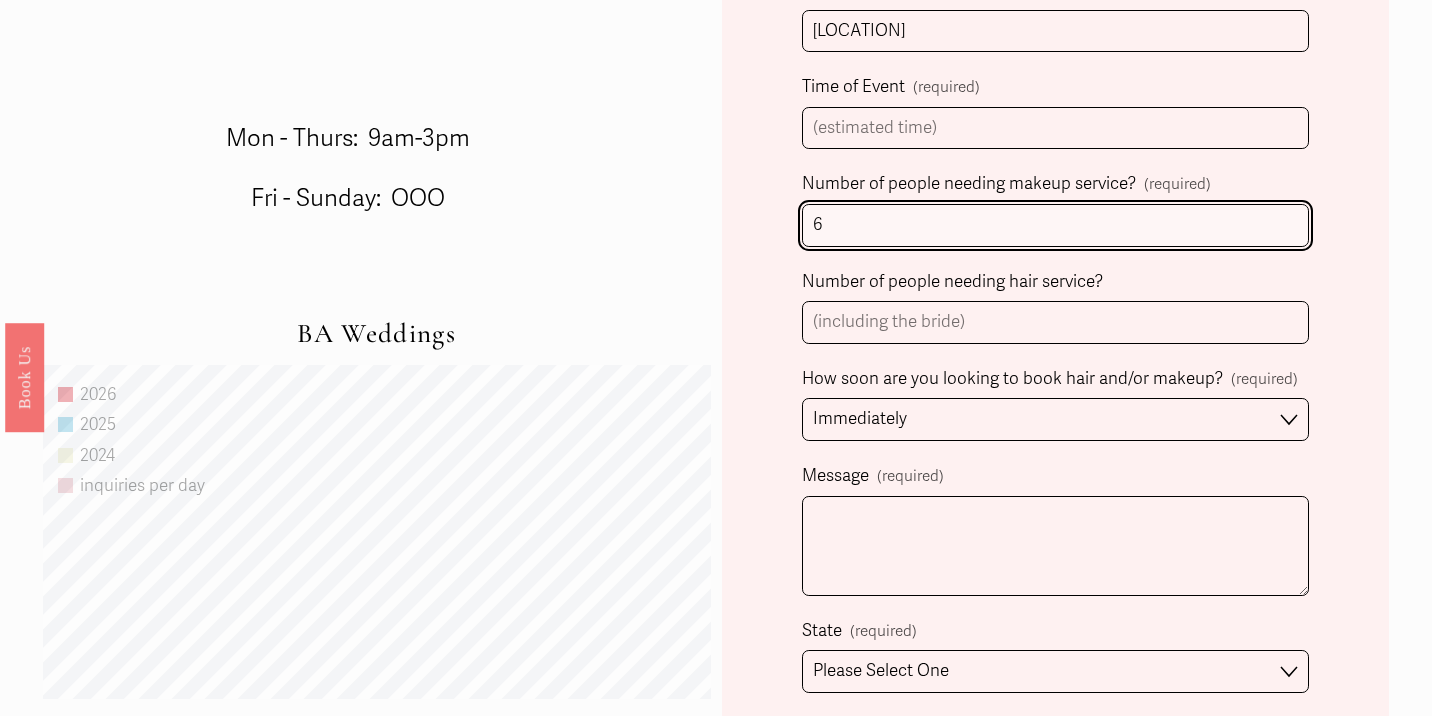 drag, startPoint x: 850, startPoint y: 218, endPoint x: 790, endPoint y: 224, distance: 60.299255 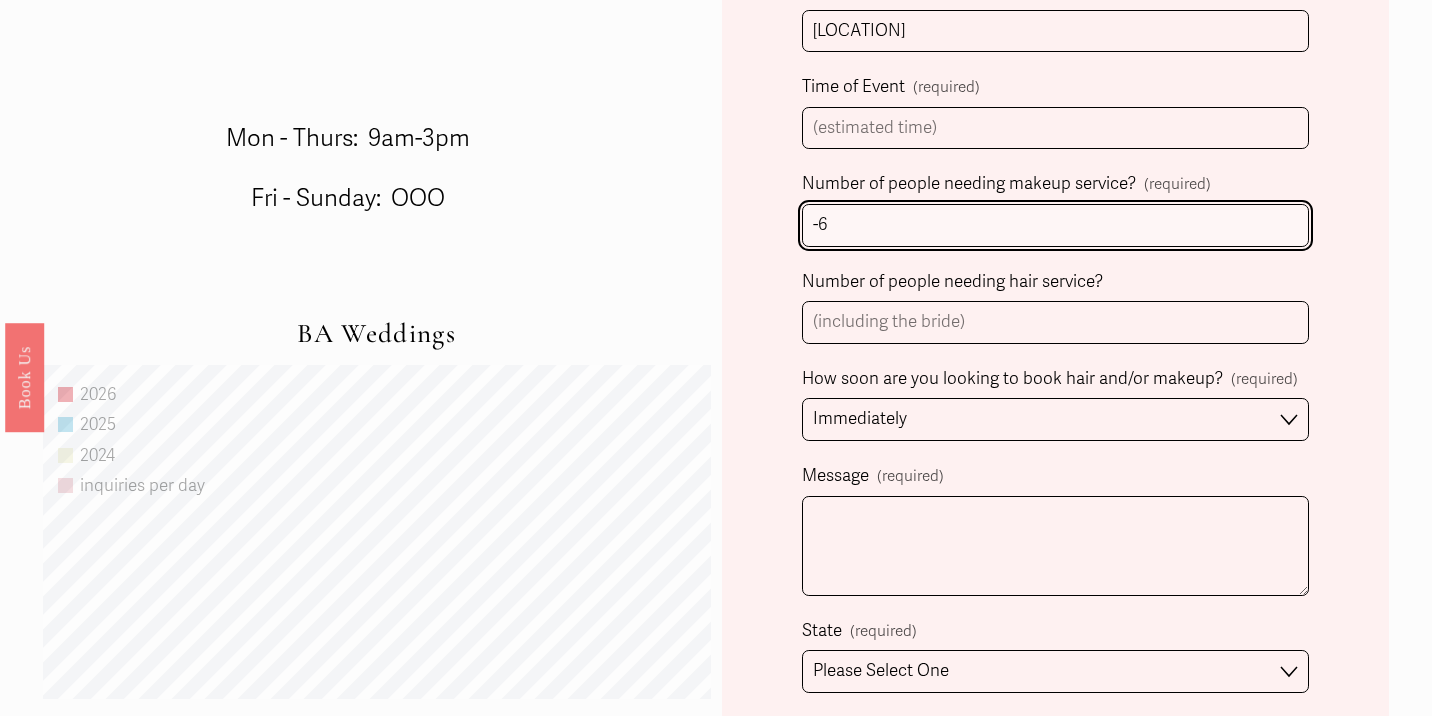type on "-" 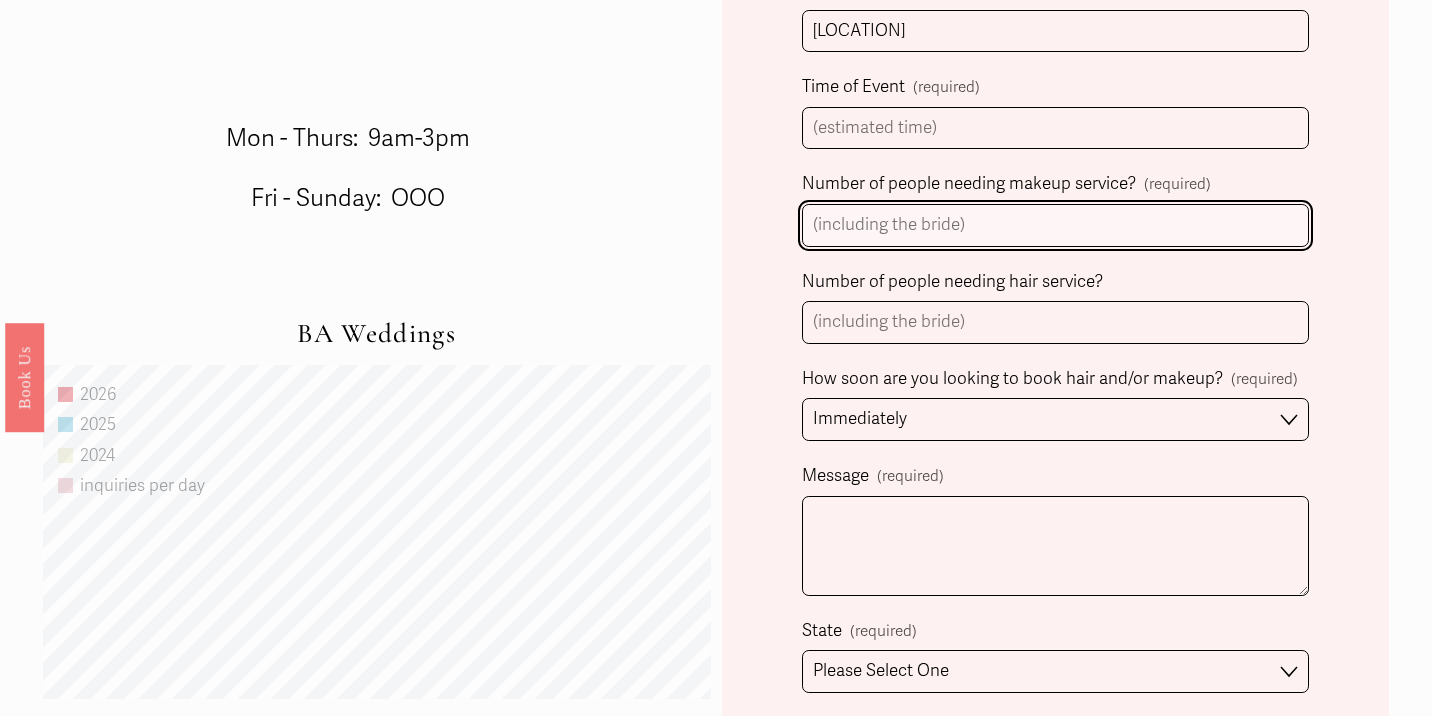 type on "6" 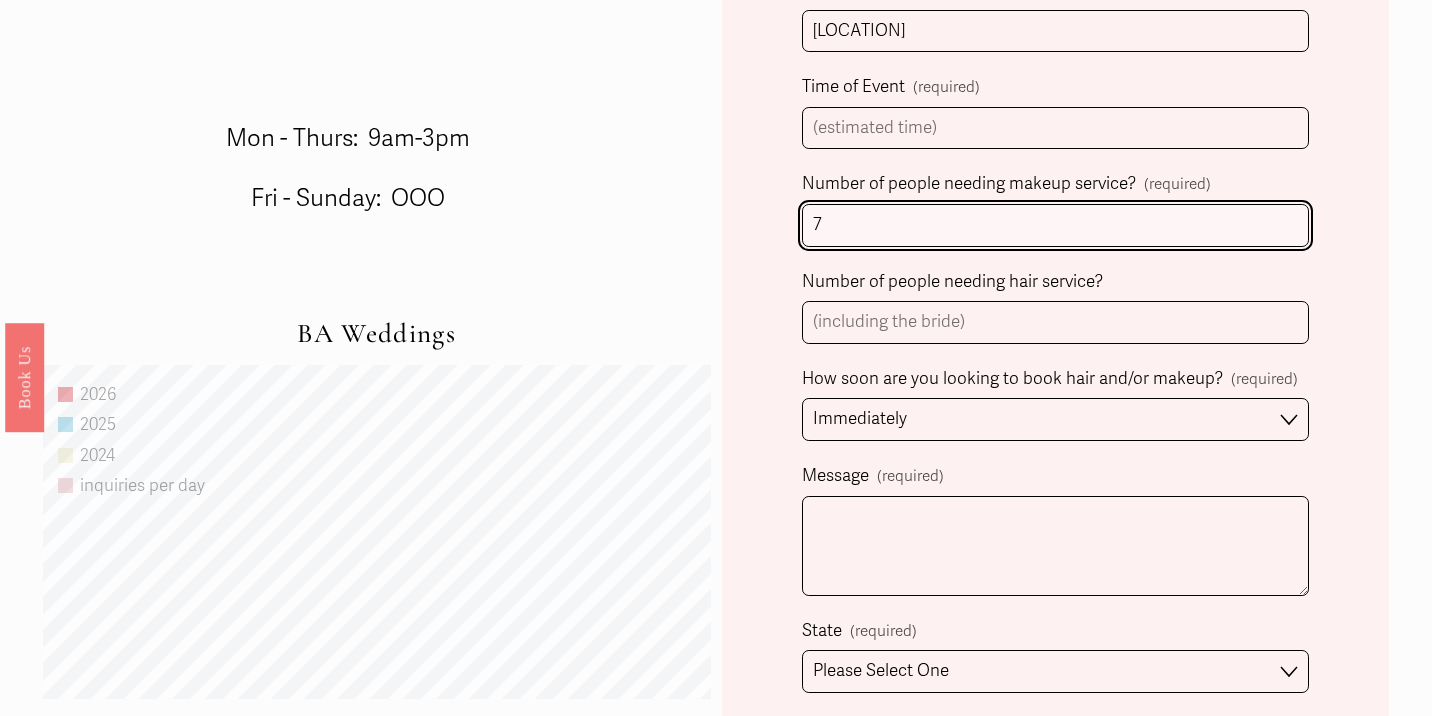 type on "7" 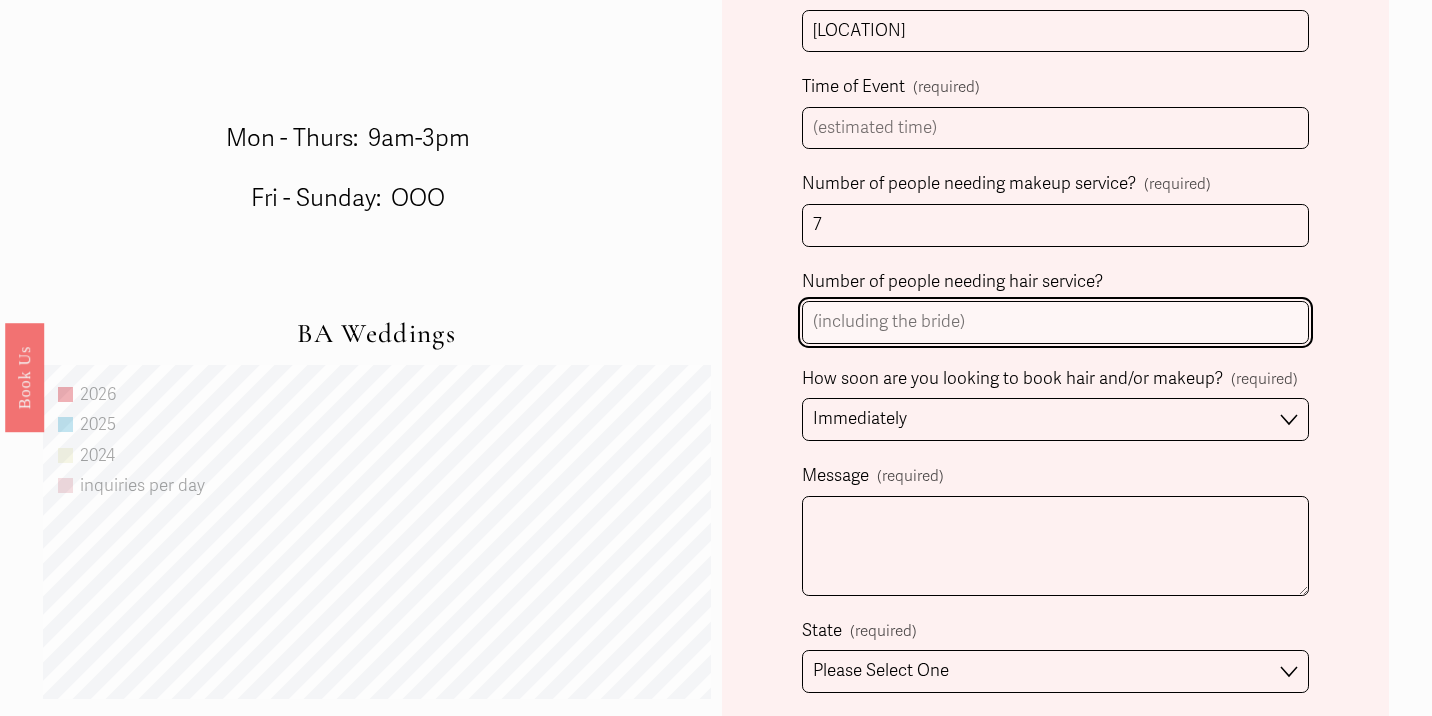 click on "Number of people needing hair service?" at bounding box center [1055, 322] 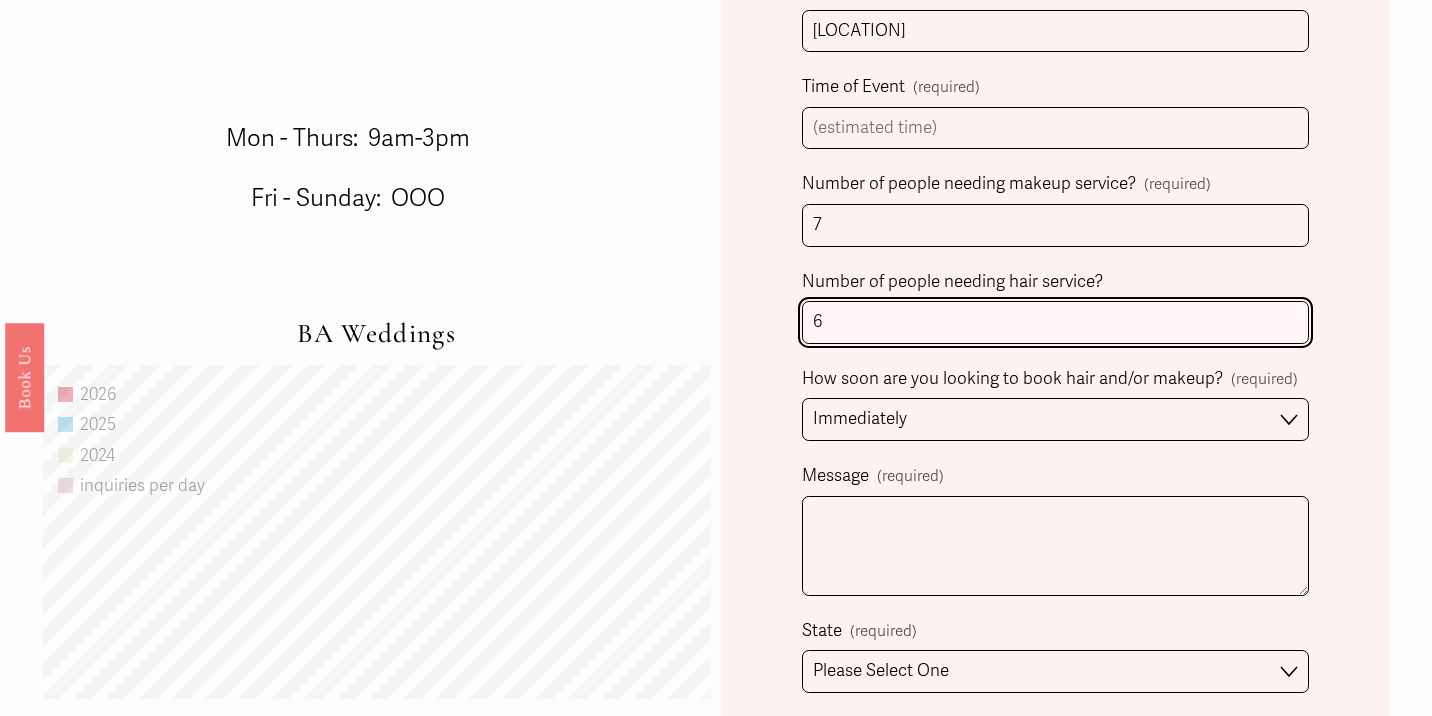 type on "6" 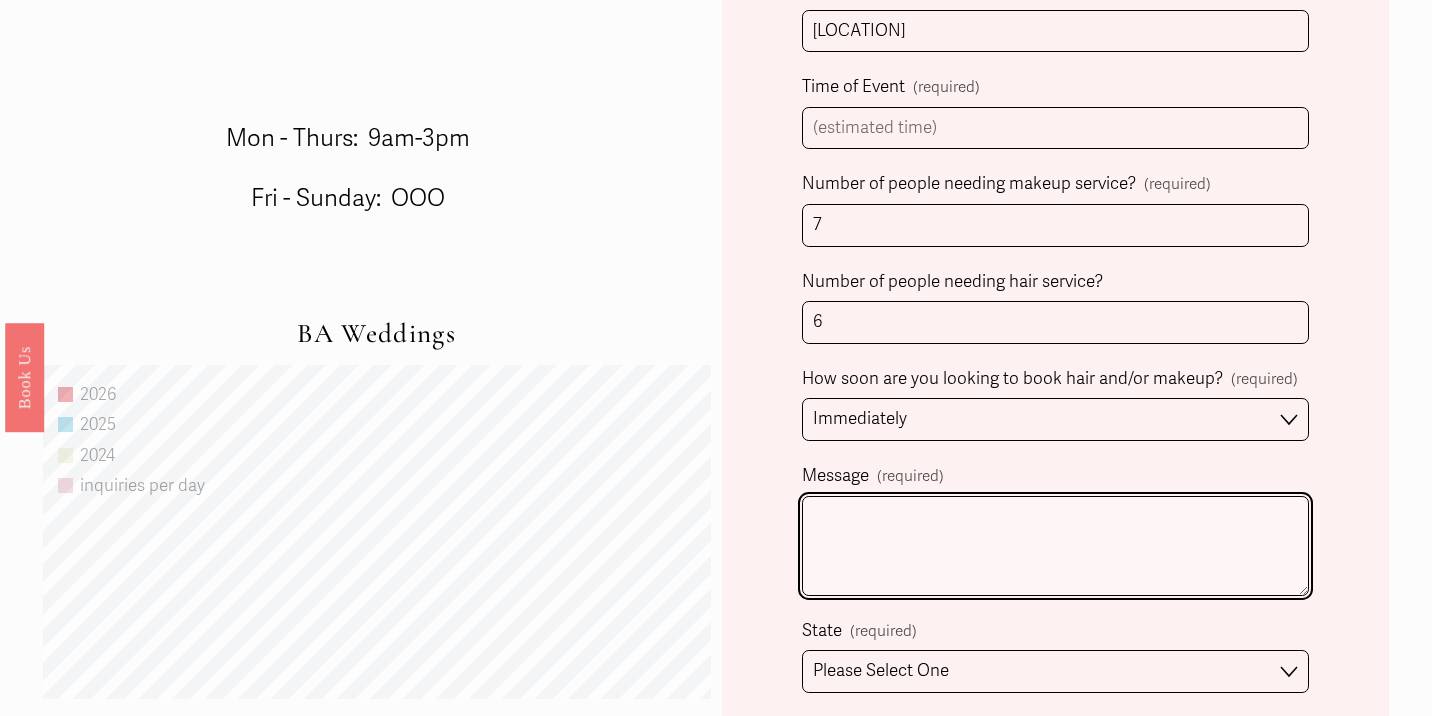 click on "Message (required)" at bounding box center (1055, 546) 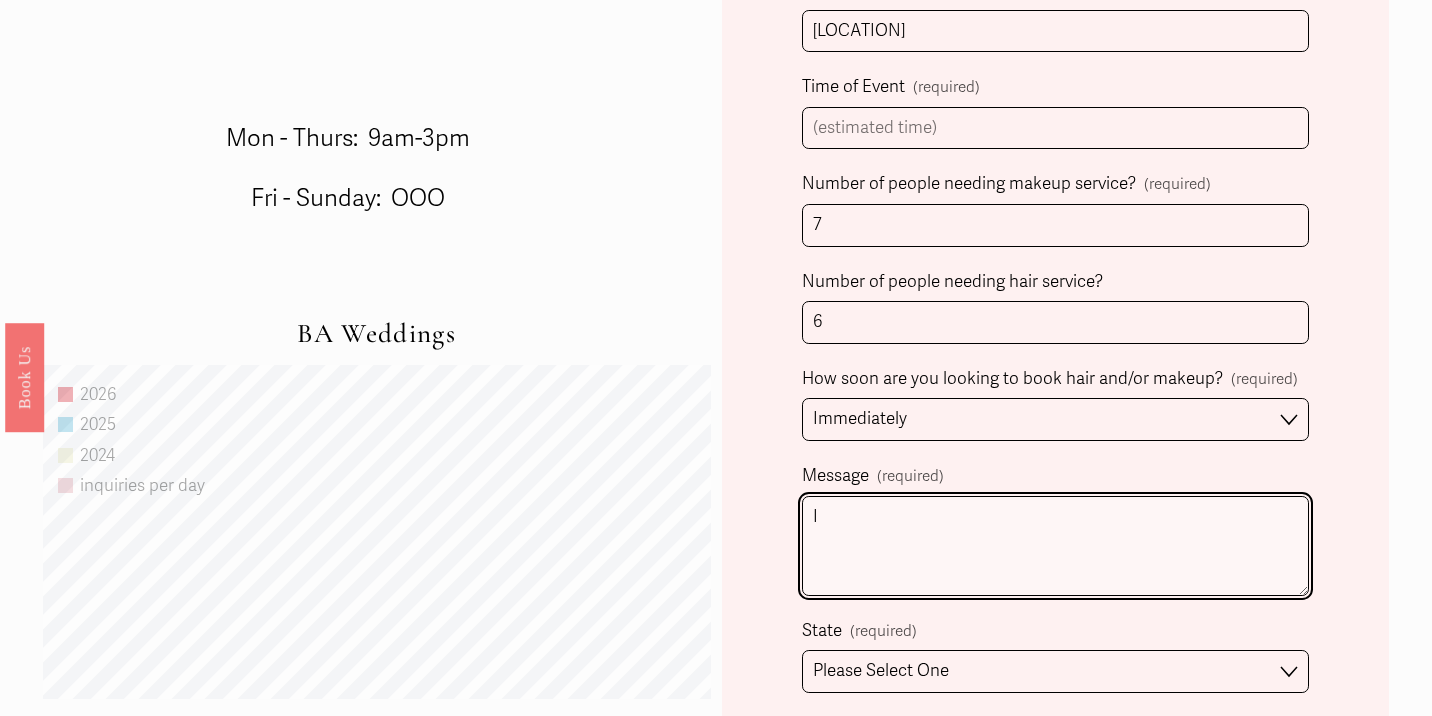 type on "I" 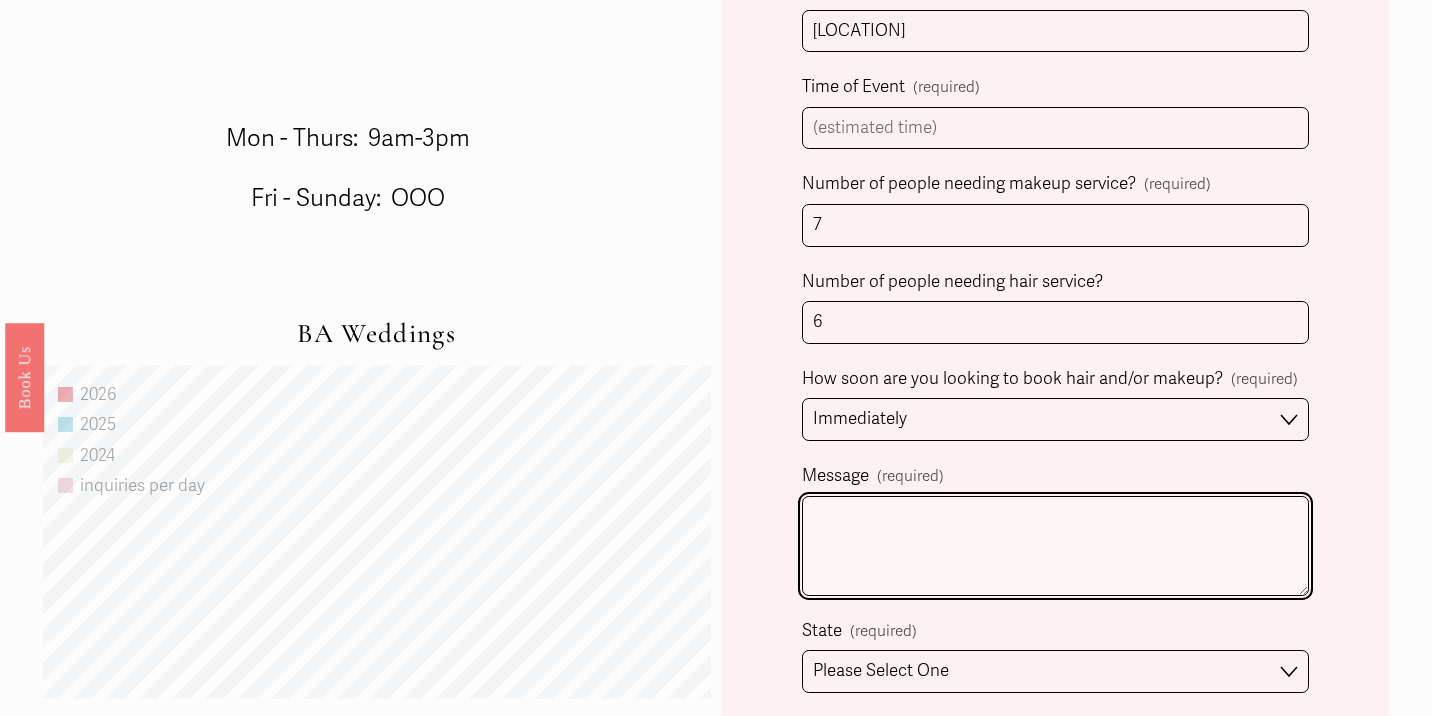paste on "6-7" 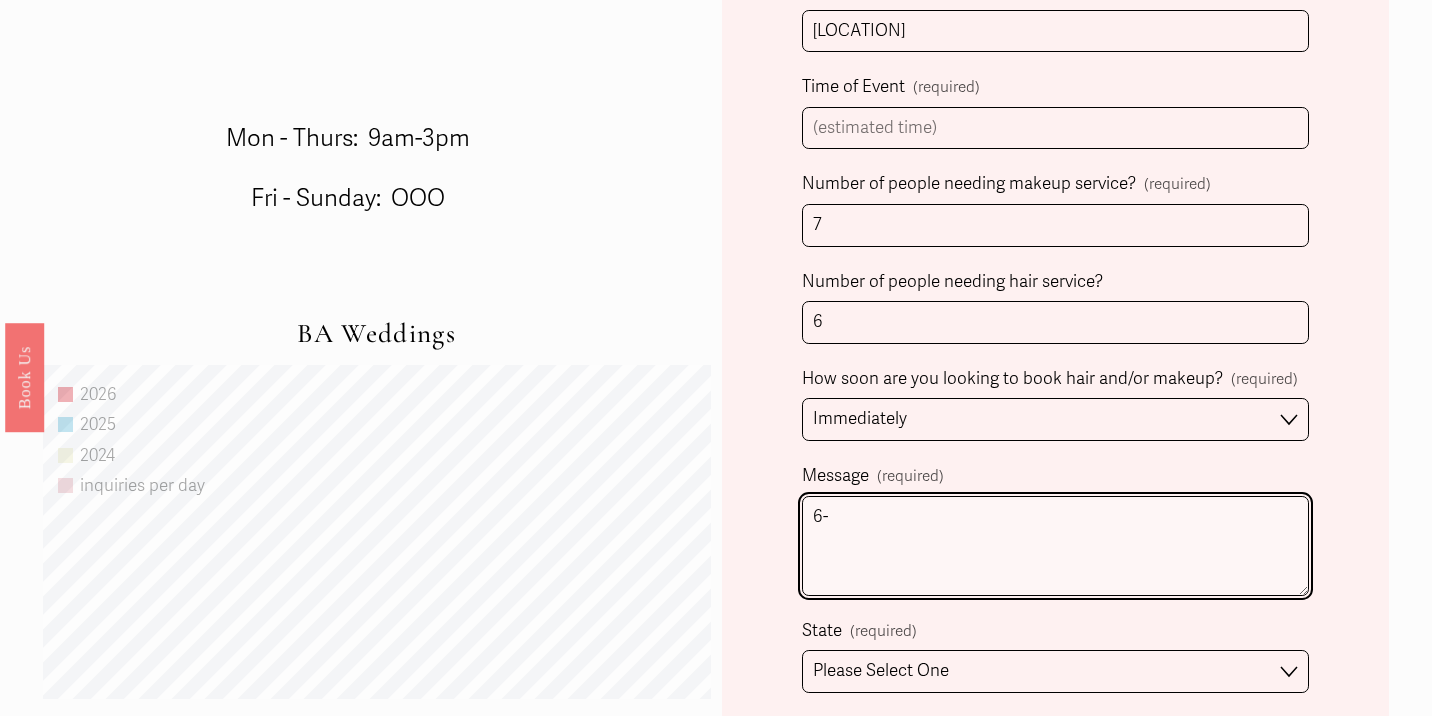 type on "6" 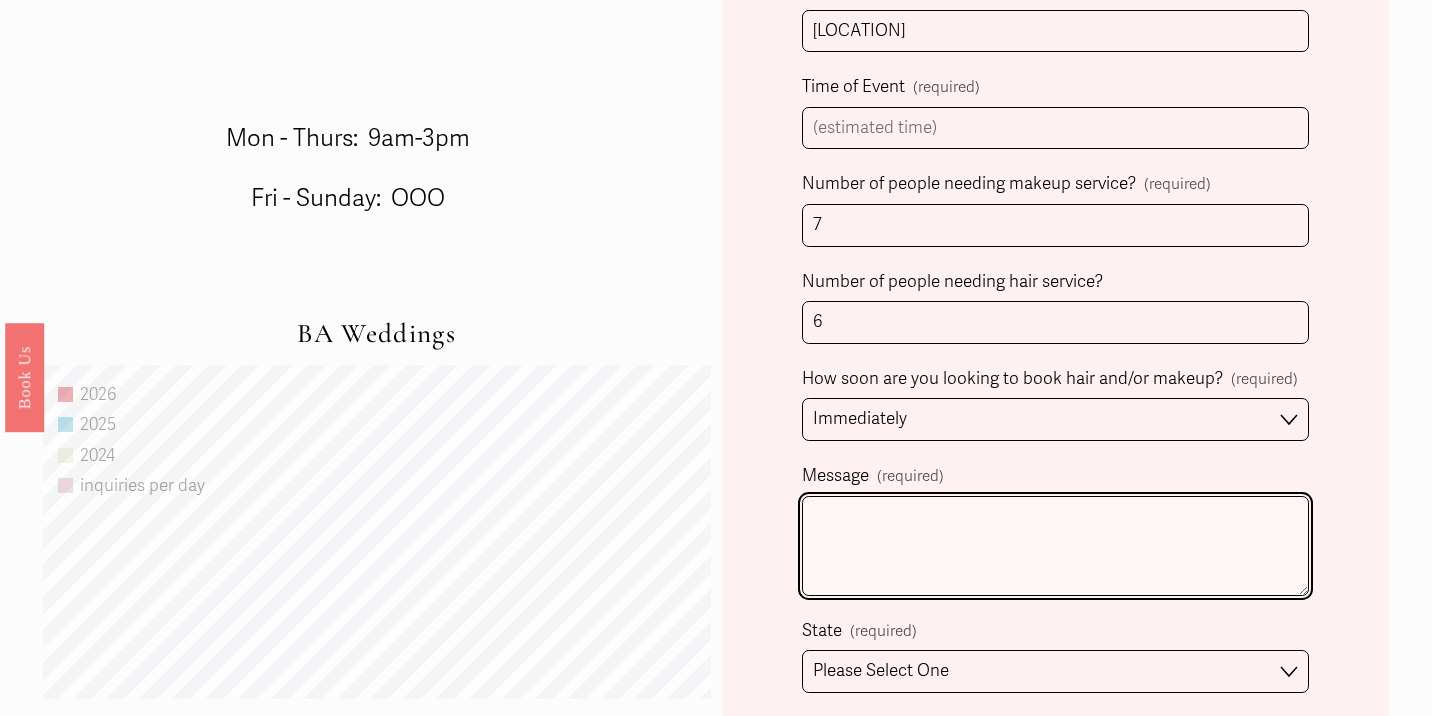 paste on "I am getting married on [DATE]. I am getting ready at [LOCATION]. My makeup artist, [FIRST] [LAST], recommended that I reach out to you to see if you have availability to do hair and makeup for my friends alongside me as I get ready. Let me know - thank you!" 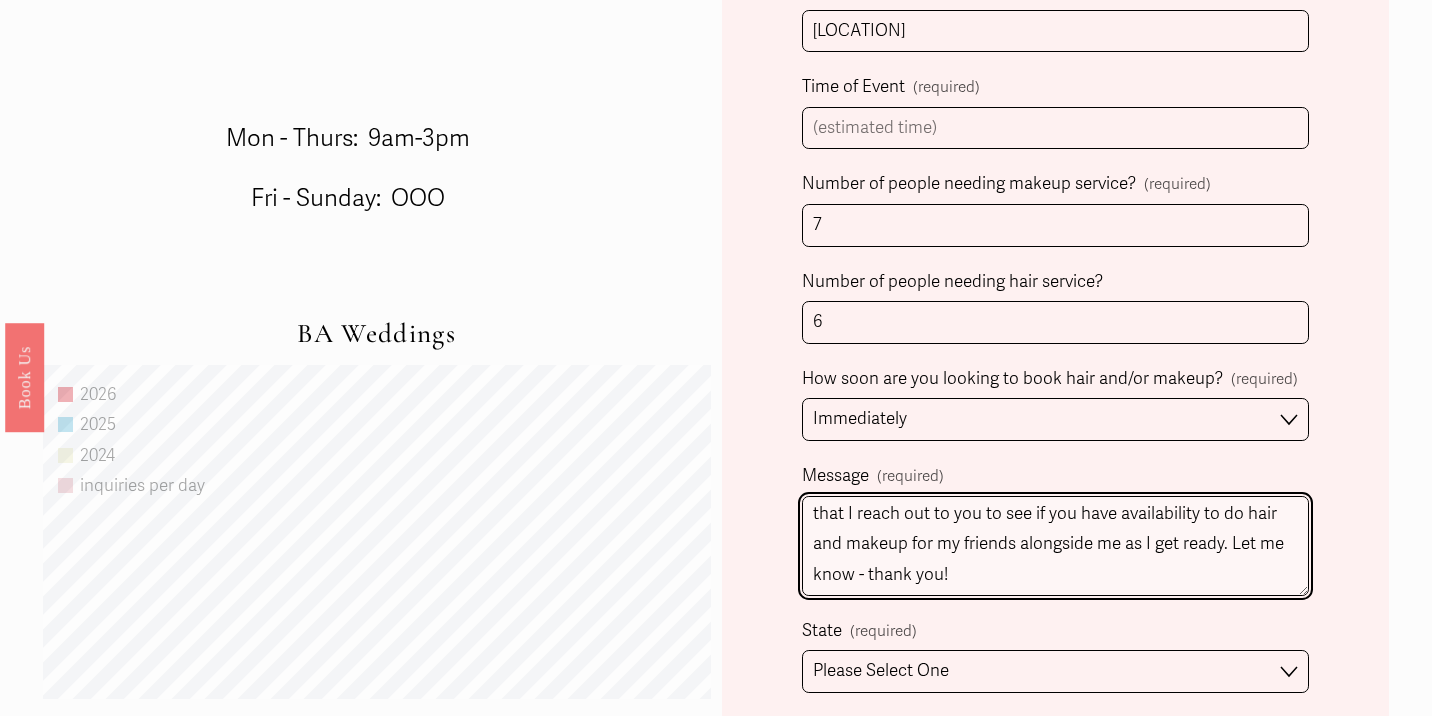 scroll, scrollTop: 62, scrollLeft: 0, axis: vertical 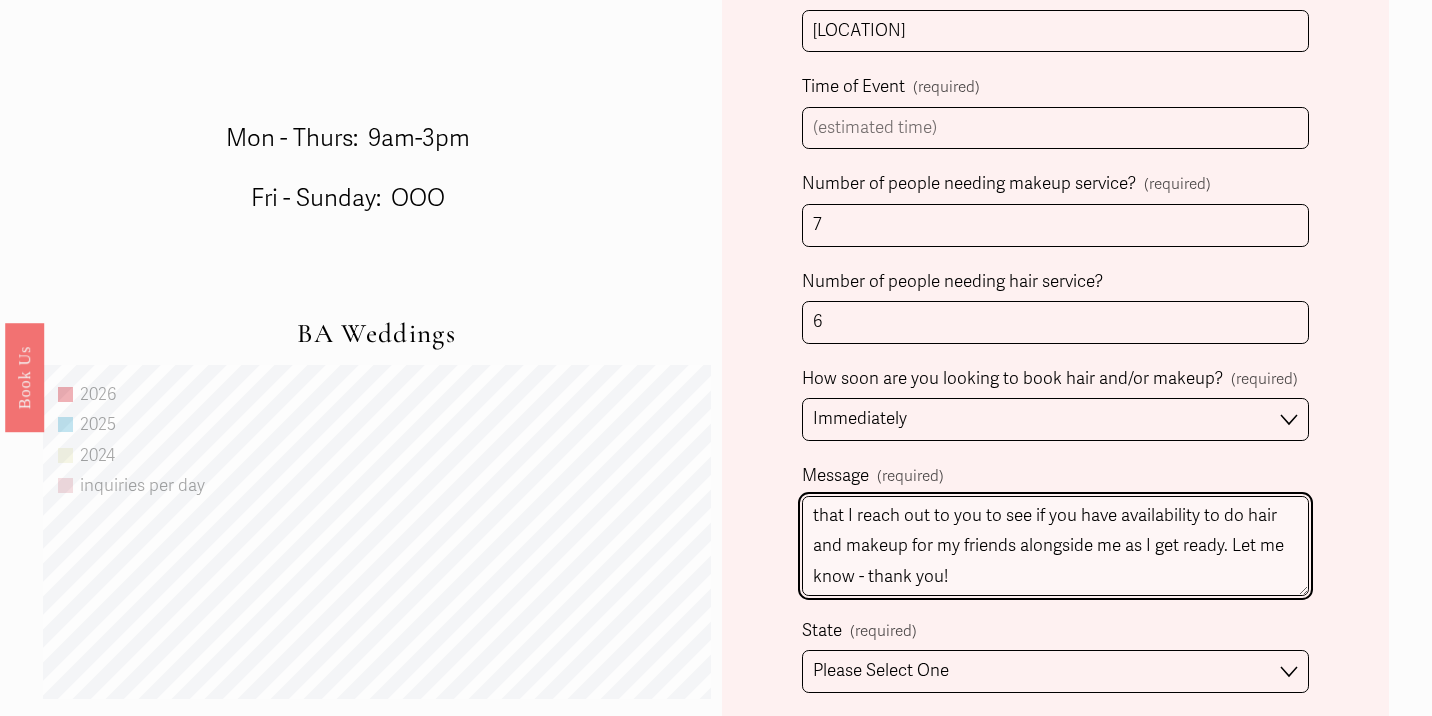 drag, startPoint x: 1118, startPoint y: 563, endPoint x: 919, endPoint y: 559, distance: 199.04019 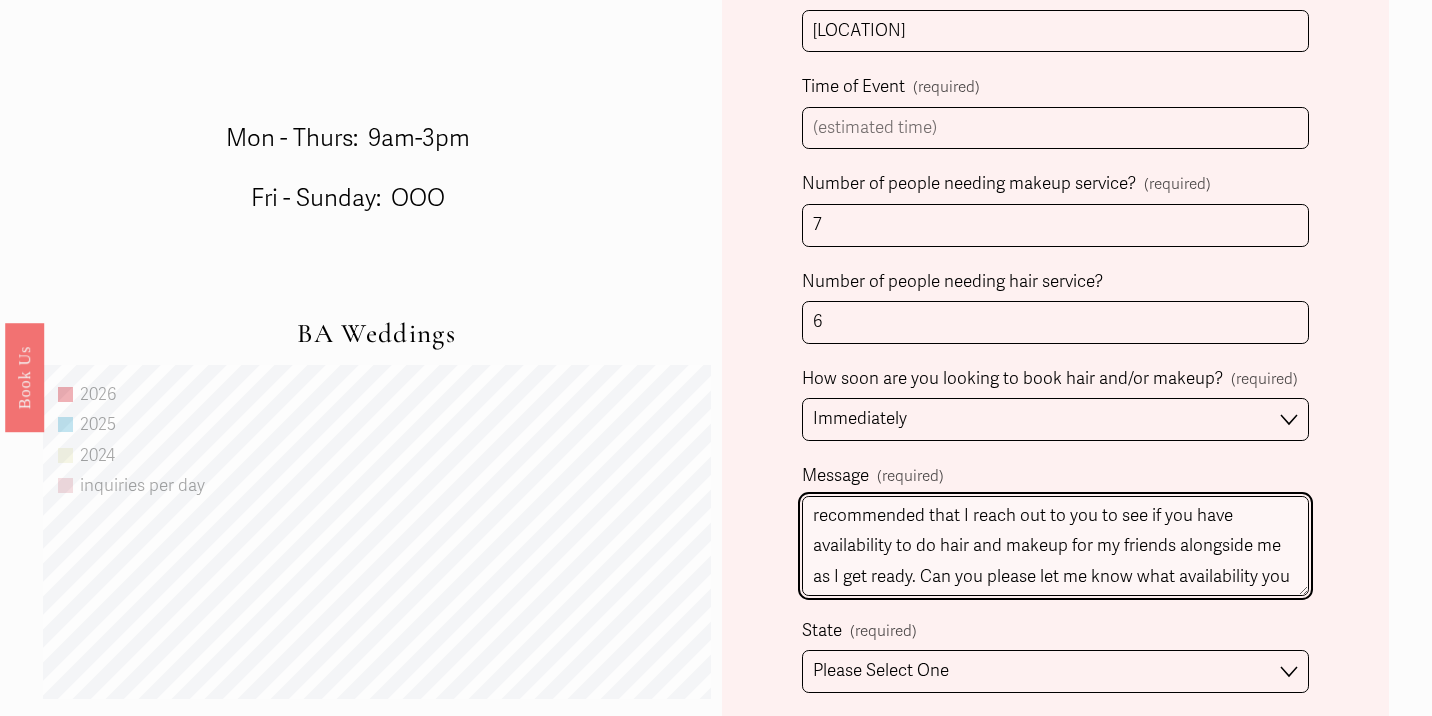scroll, scrollTop: 83, scrollLeft: 0, axis: vertical 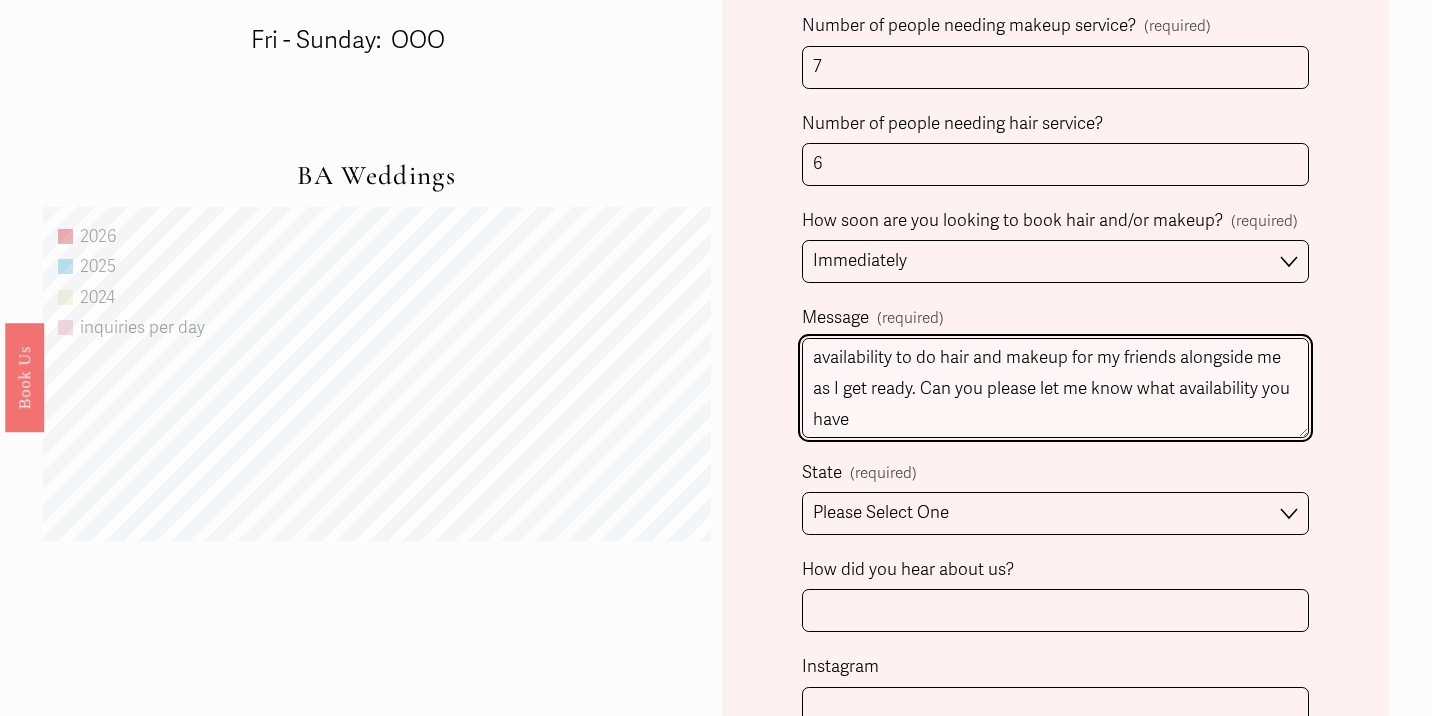 drag, startPoint x: 1102, startPoint y: 423, endPoint x: 1133, endPoint y: 367, distance: 64.00781 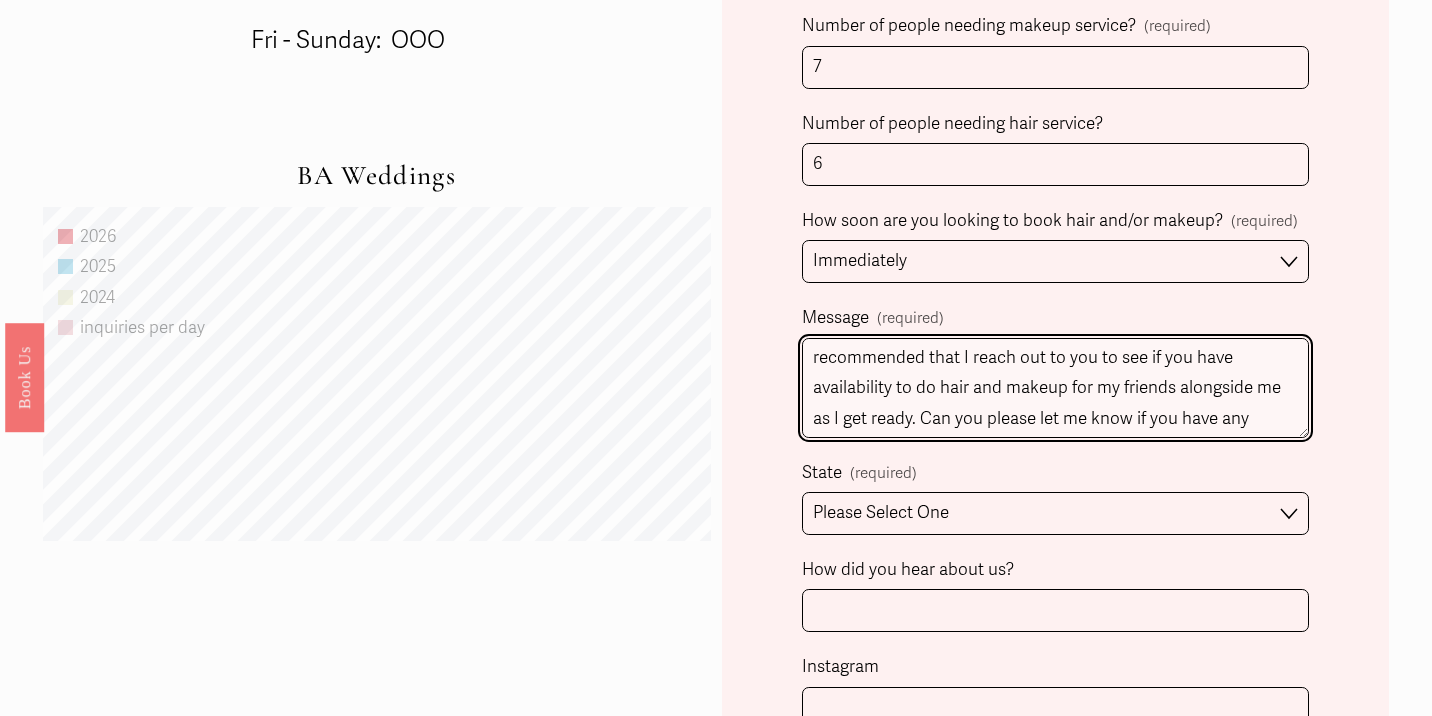 scroll, scrollTop: 83, scrollLeft: 0, axis: vertical 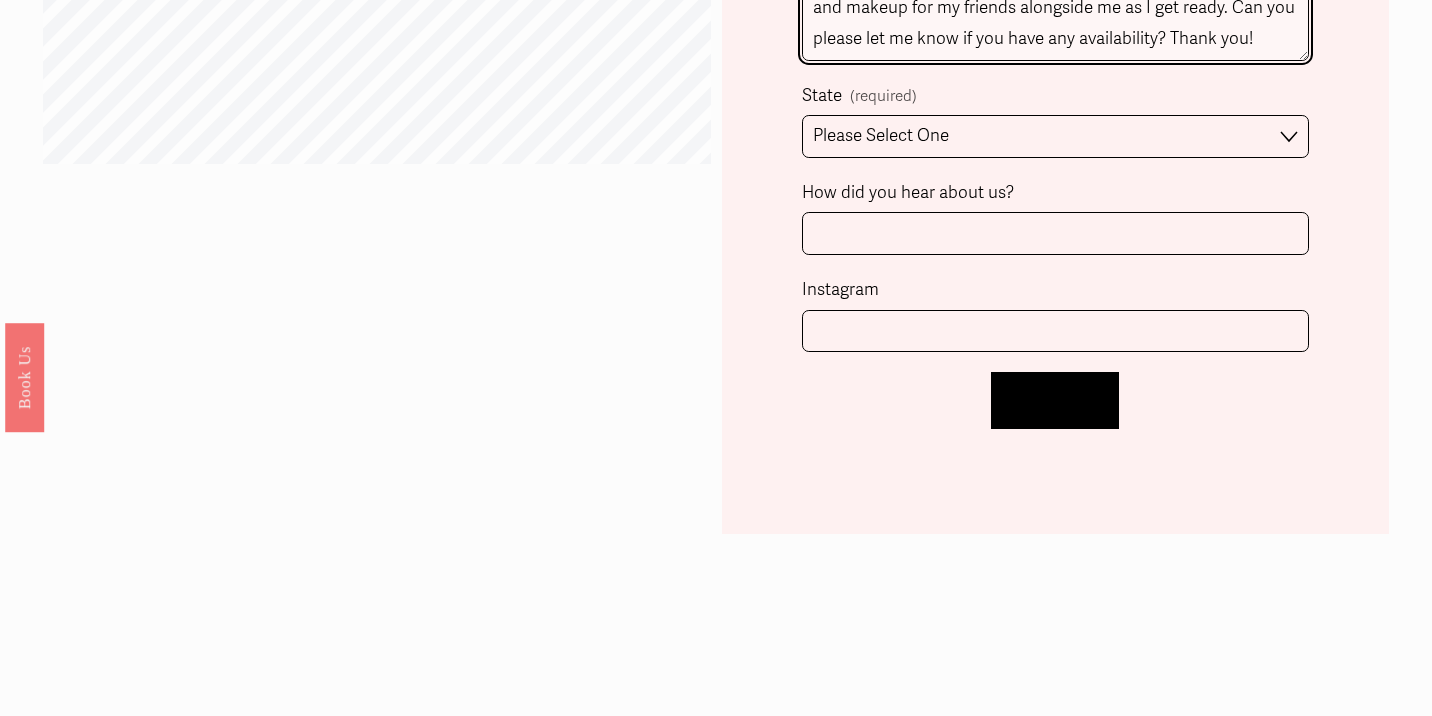 type on "I am getting married on [DATE]. I am getting ready at [LOCATION]. My makeup artist, [FIRST] [LAST], recommended that I reach out to you to see if you have availability to do hair and makeup for my friends alongside me as I get ready. Can you please let me know if you have any availability? Thank you!" 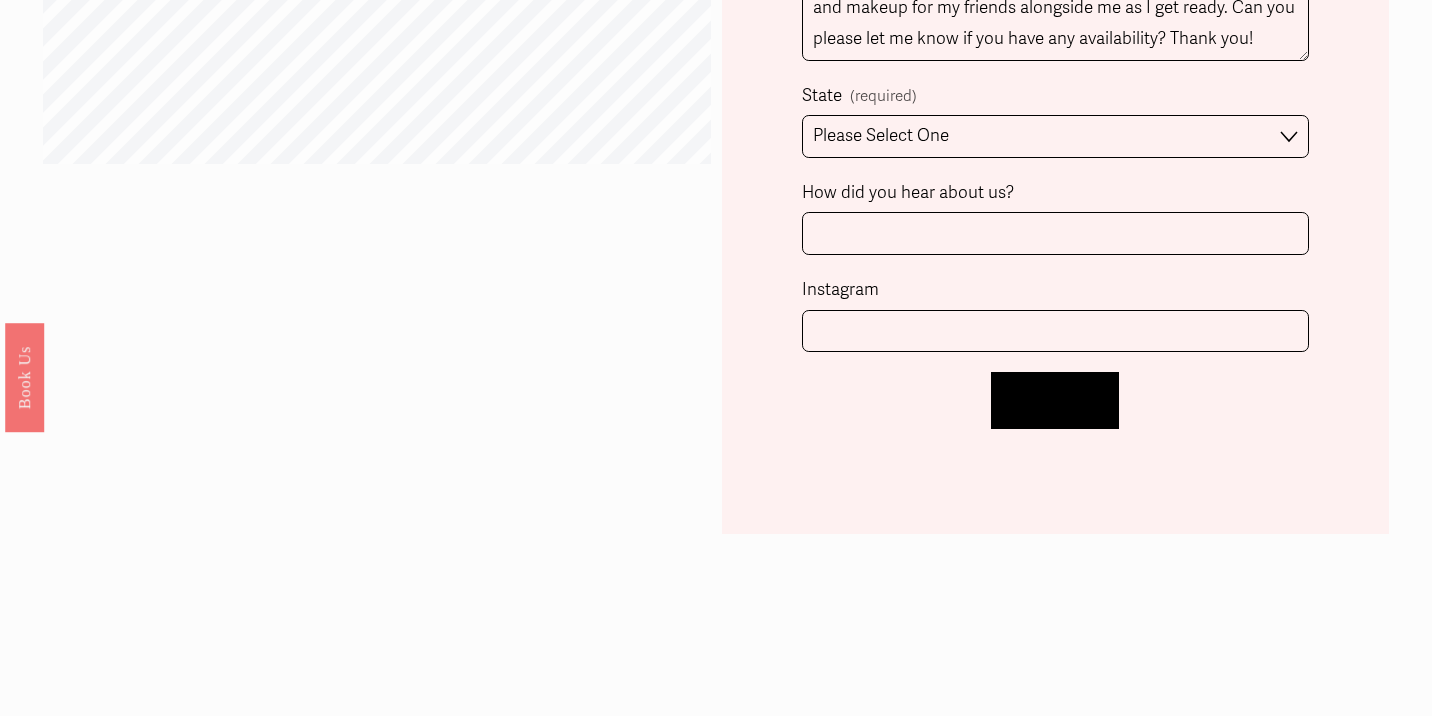 click on "Let's Chat!" at bounding box center [1055, 400] 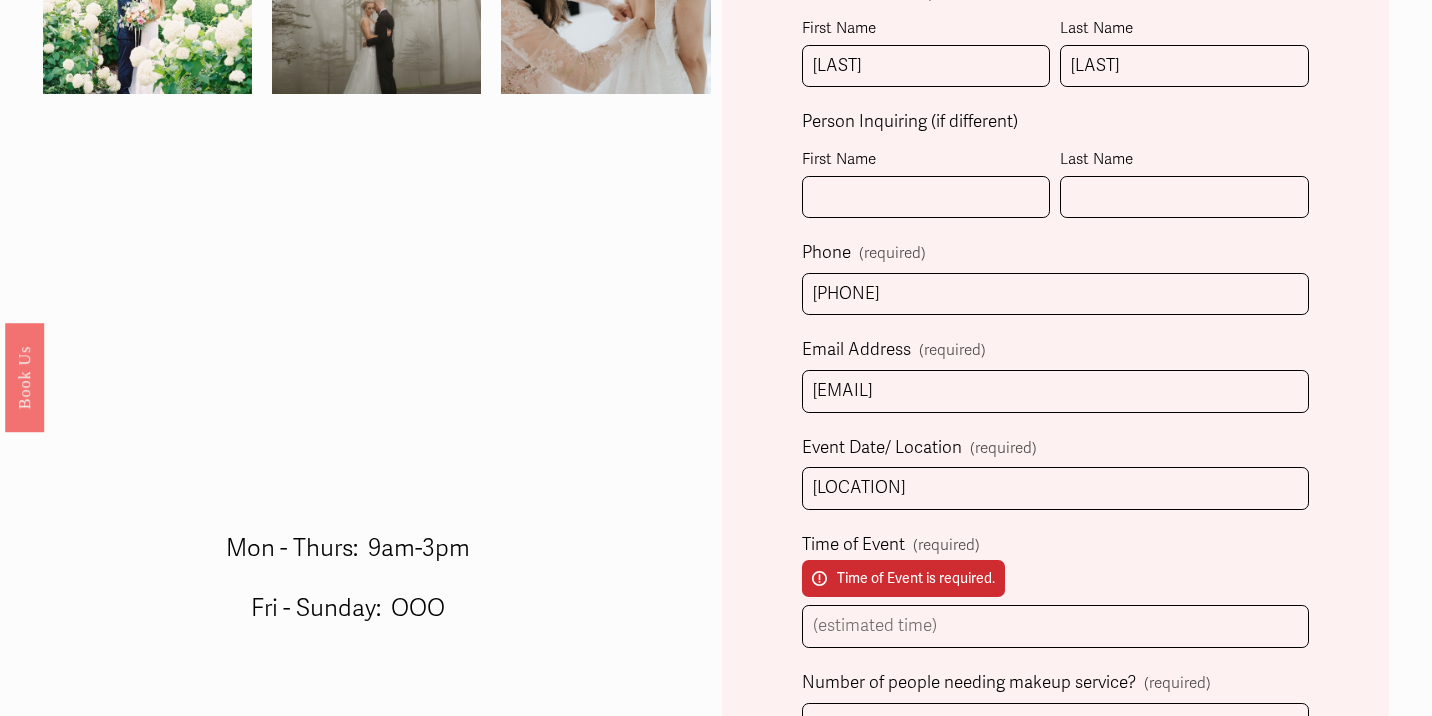 scroll, scrollTop: 734, scrollLeft: 0, axis: vertical 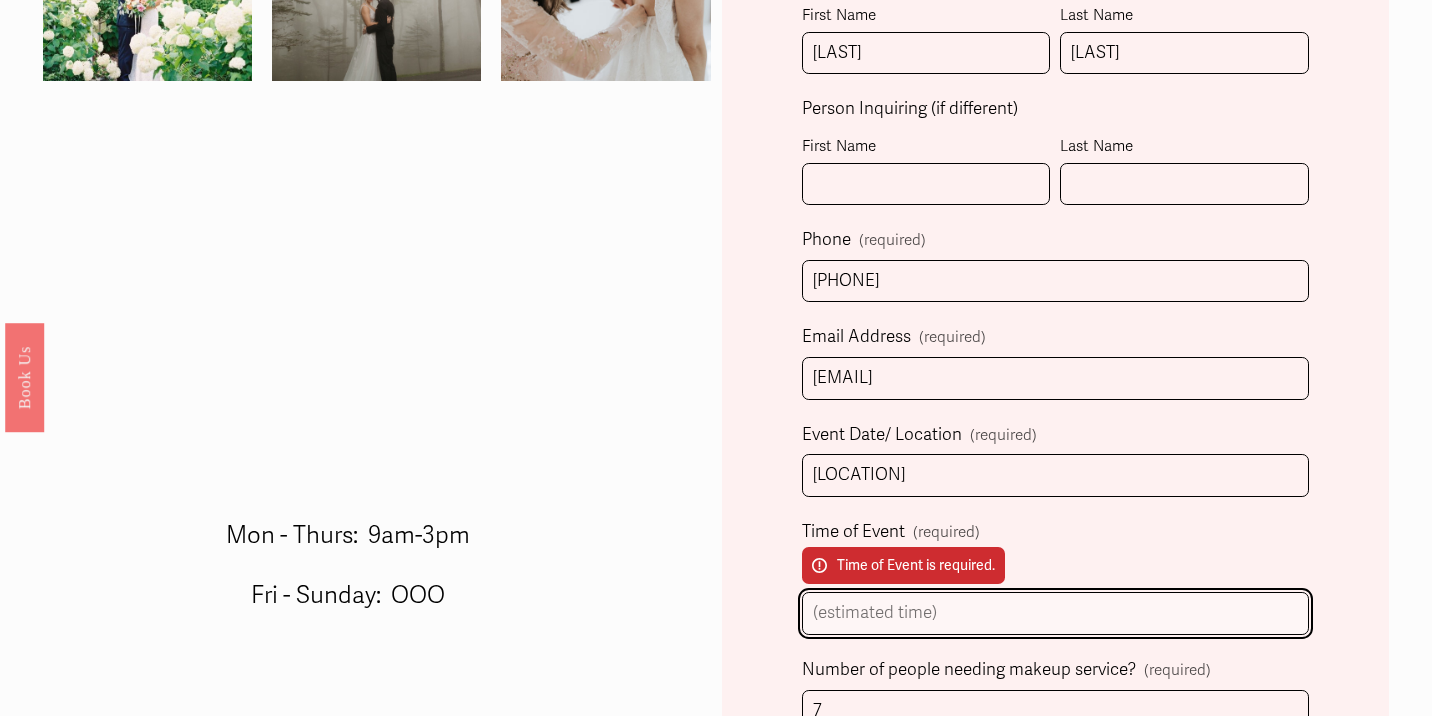 click on "Time of Event (required) Time of Event is required." at bounding box center [1055, 613] 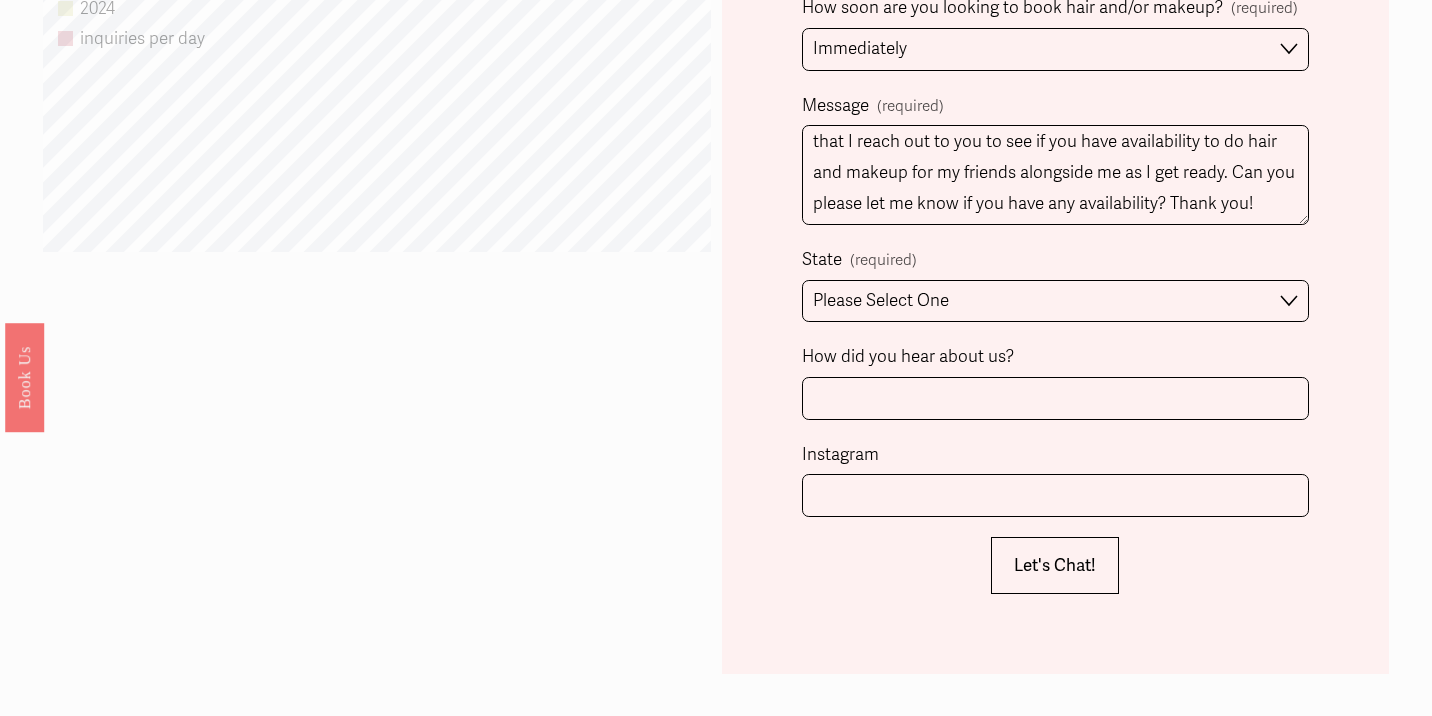 scroll, scrollTop: 1595, scrollLeft: 0, axis: vertical 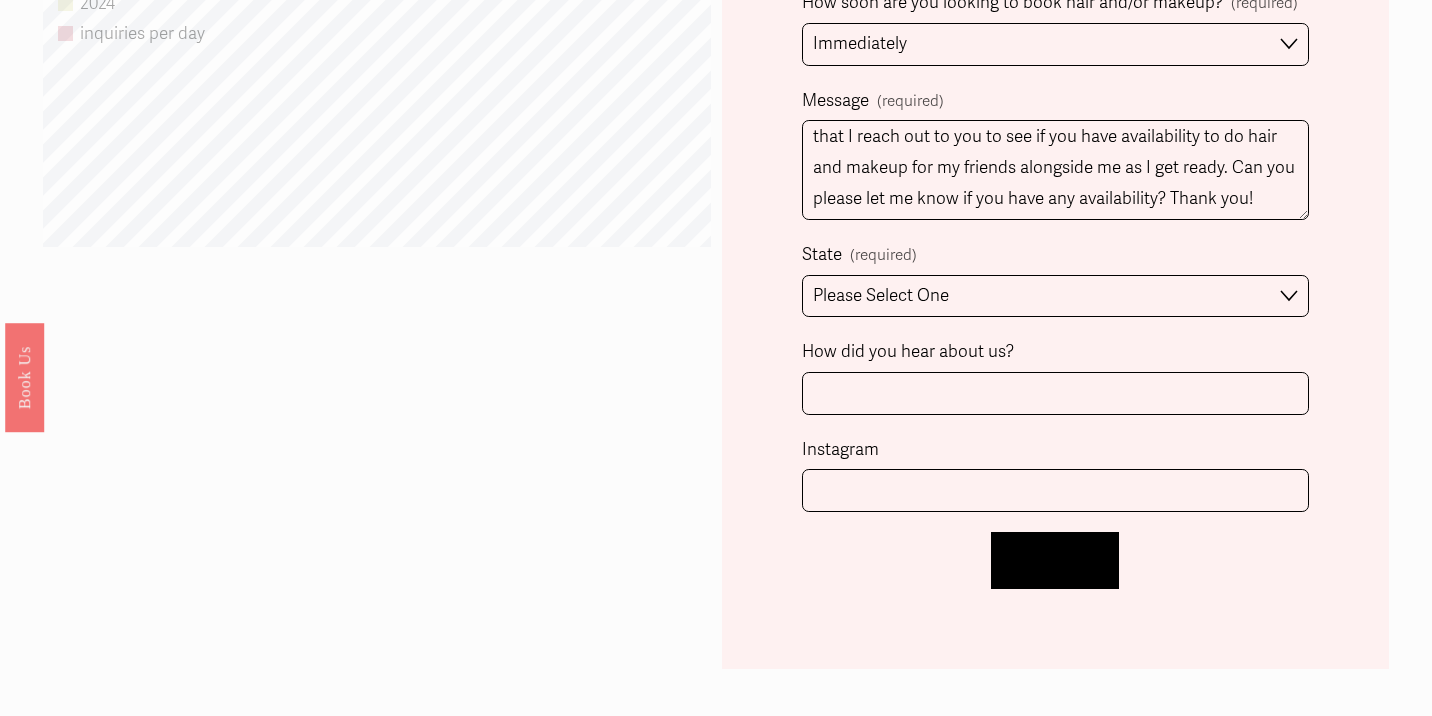 type on "[TIME]" 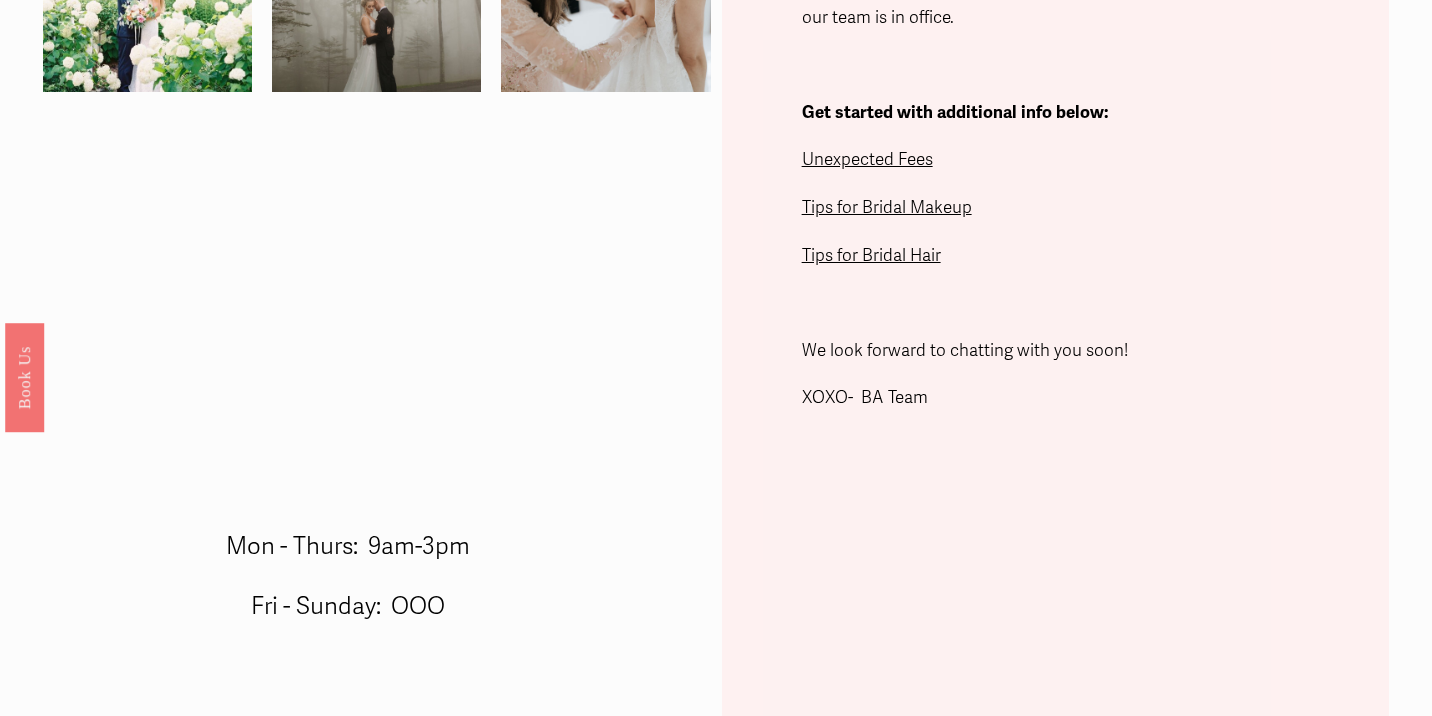 scroll, scrollTop: 548, scrollLeft: 0, axis: vertical 